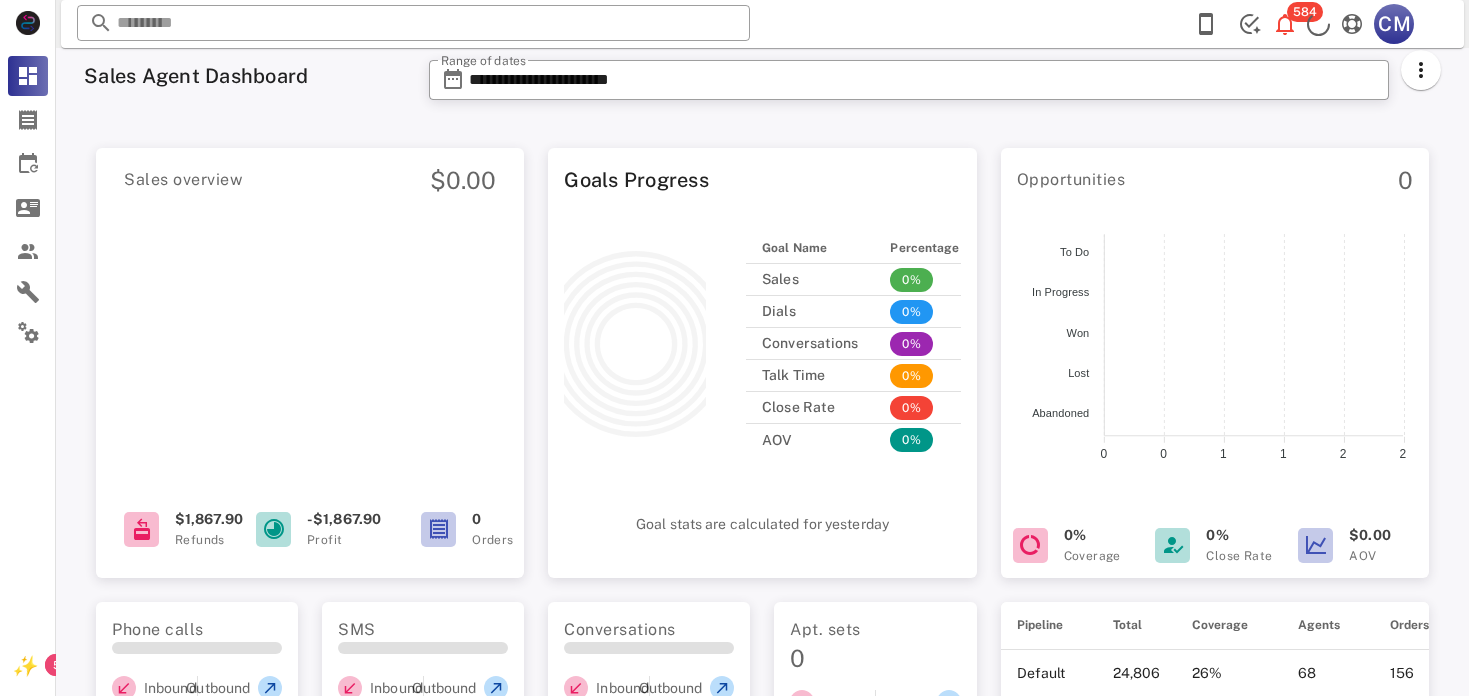 scroll, scrollTop: 0, scrollLeft: 0, axis: both 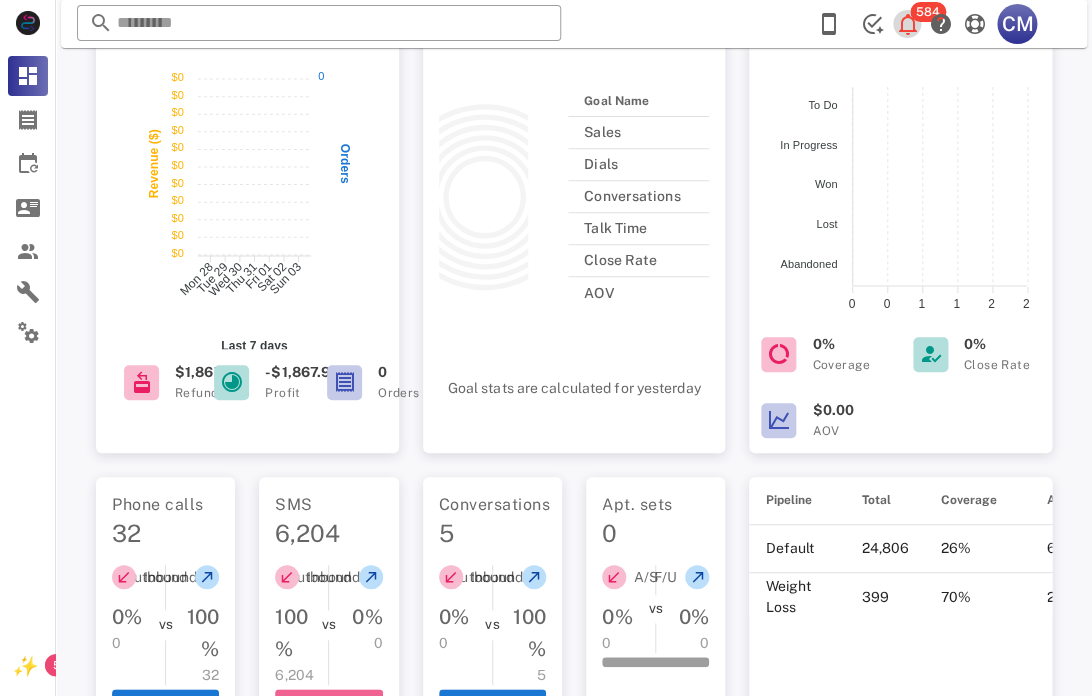 click at bounding box center [908, 24] 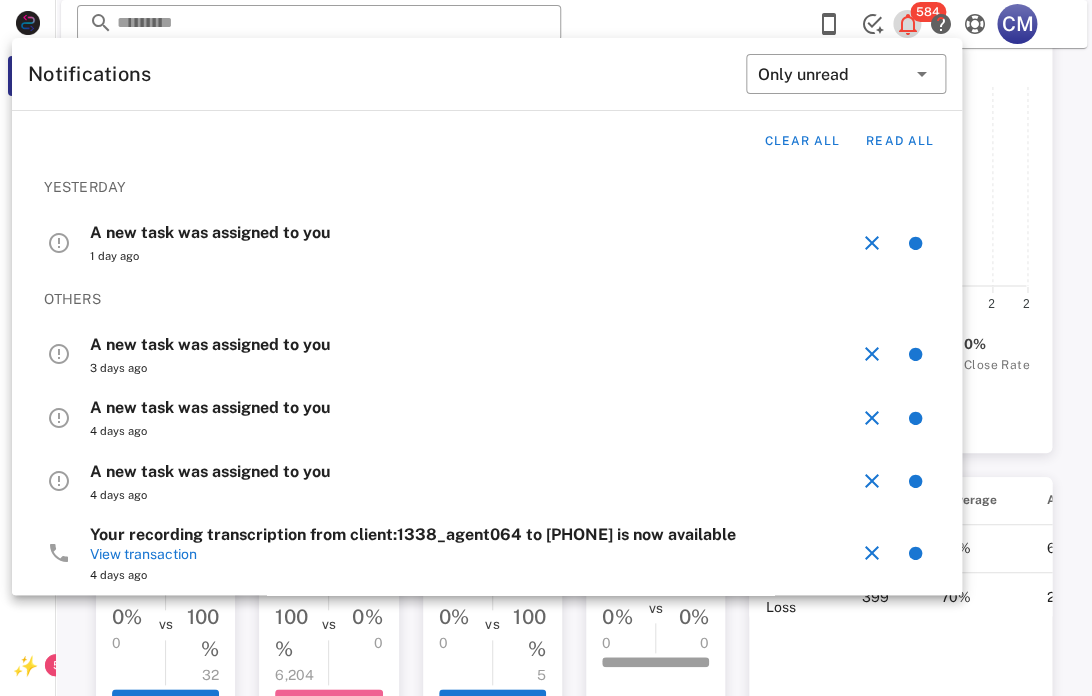 scroll, scrollTop: 0, scrollLeft: 0, axis: both 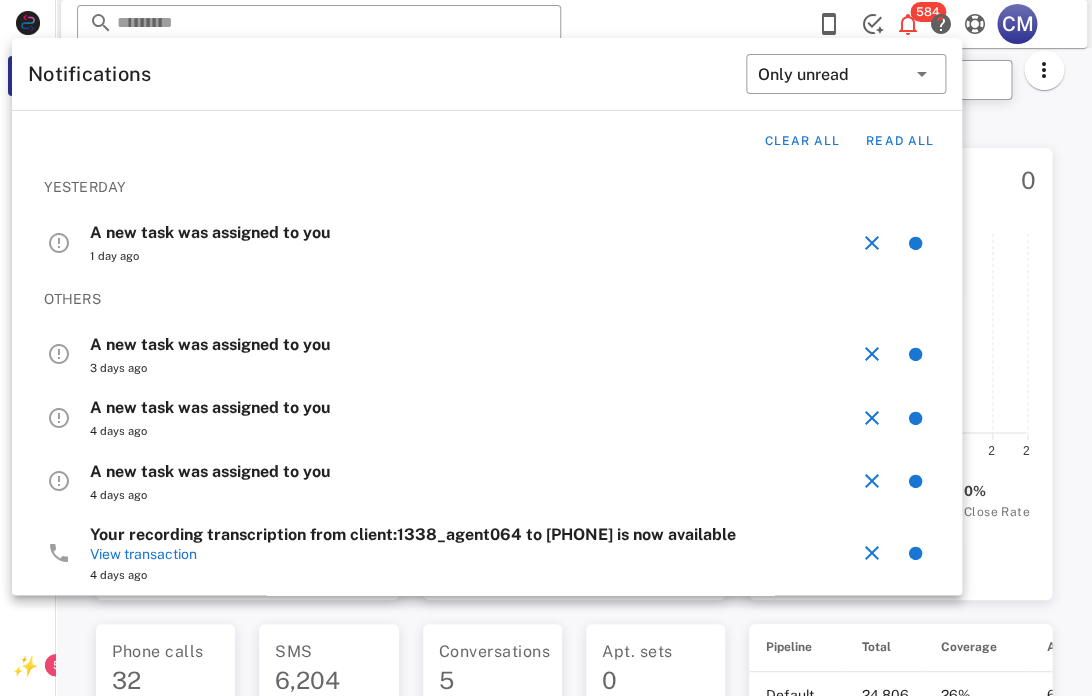 click on "**********" at bounding box center [699, 86] 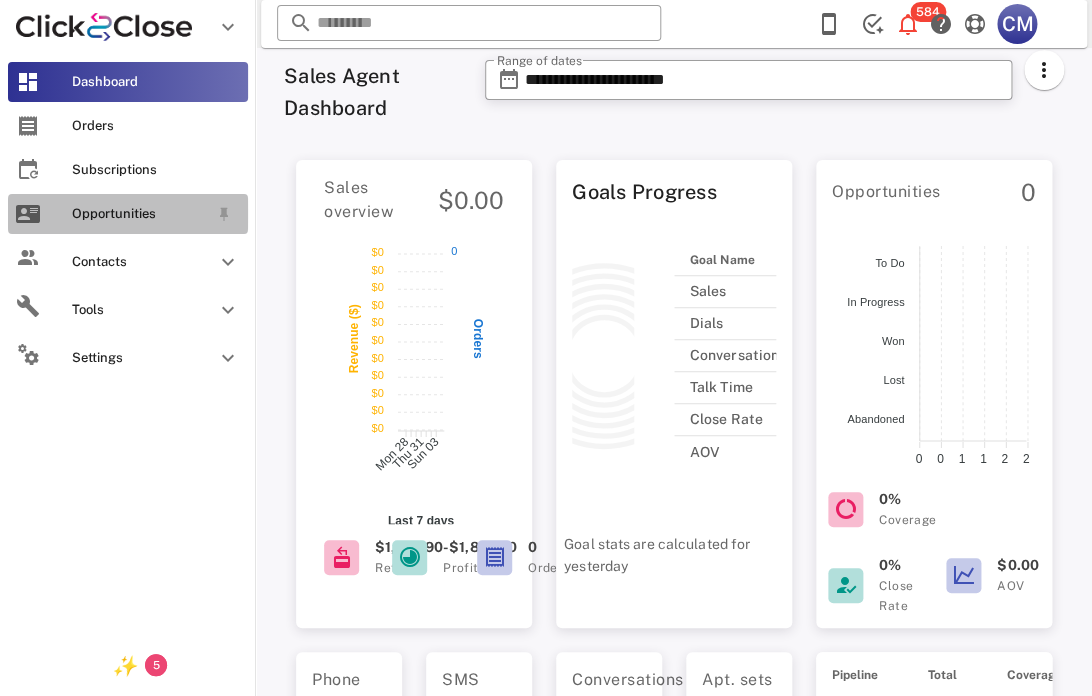 click on "Opportunities" at bounding box center (140, 214) 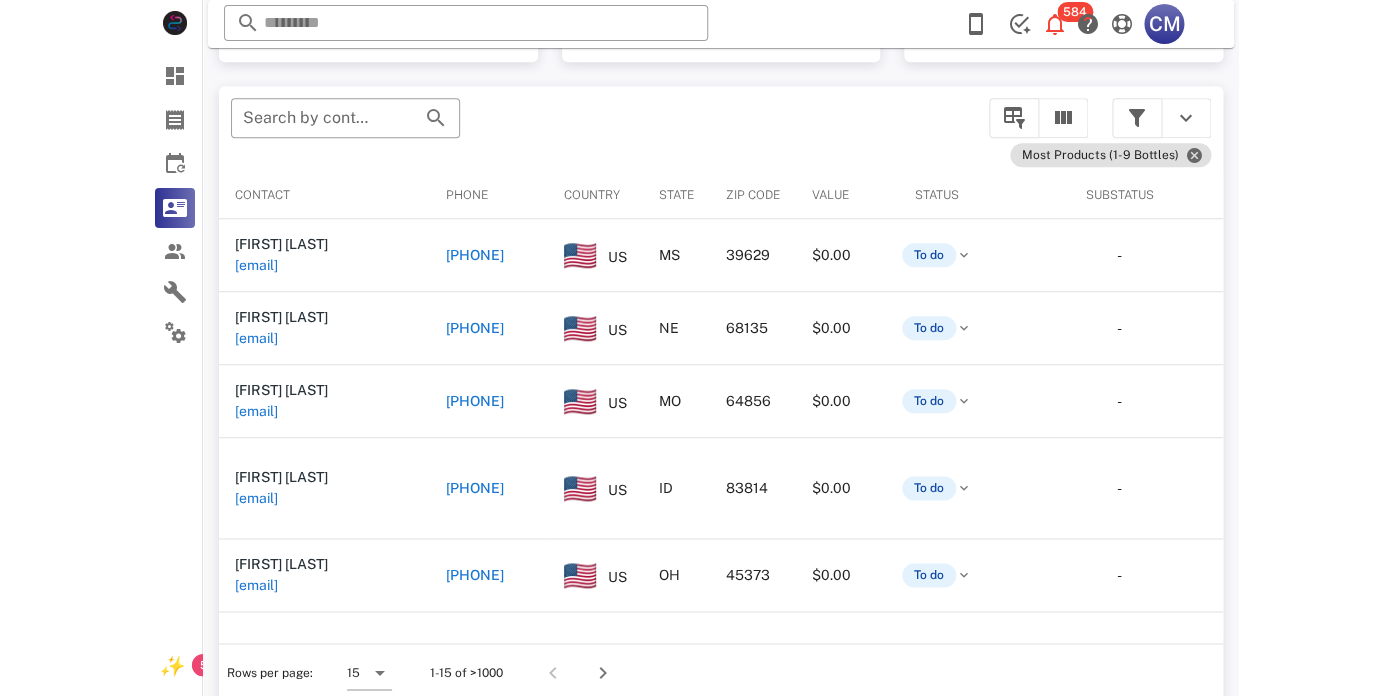scroll, scrollTop: 363, scrollLeft: 0, axis: vertical 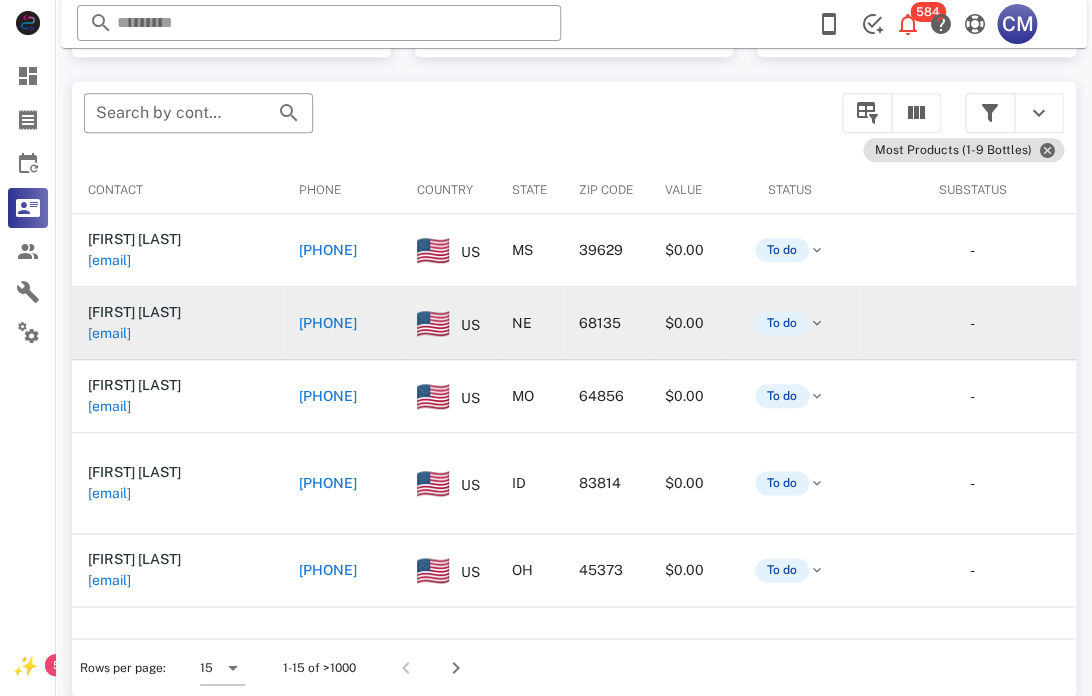 click on "[EMAIL]" at bounding box center (109, 333) 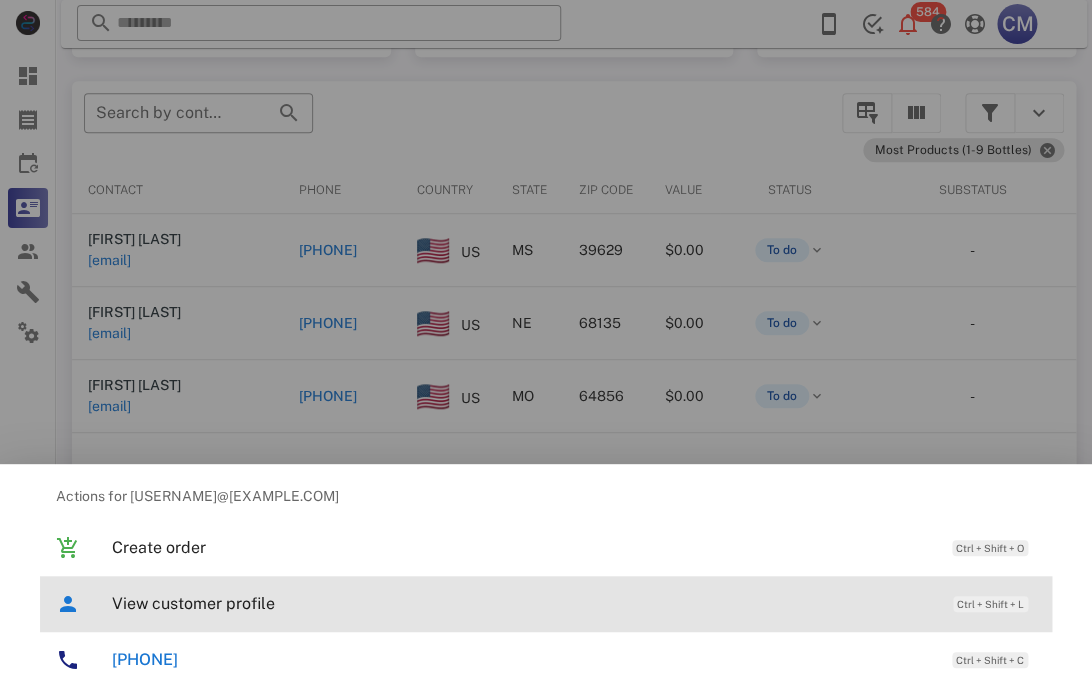 click on "View customer profile" at bounding box center [522, 603] 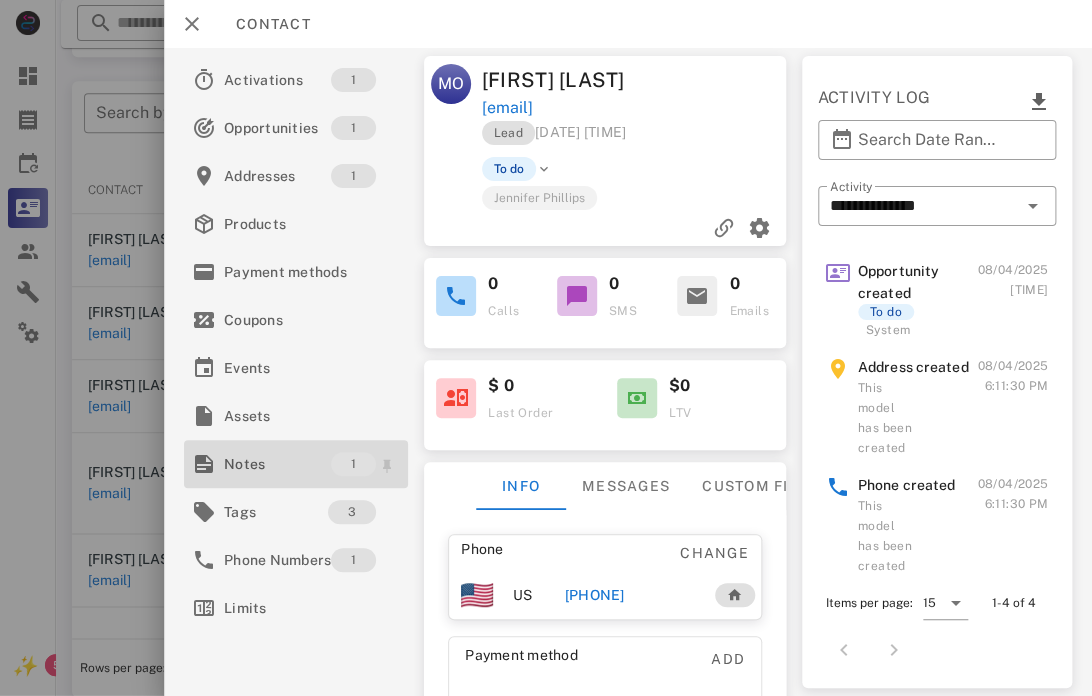 click on "Notes" at bounding box center [277, 464] 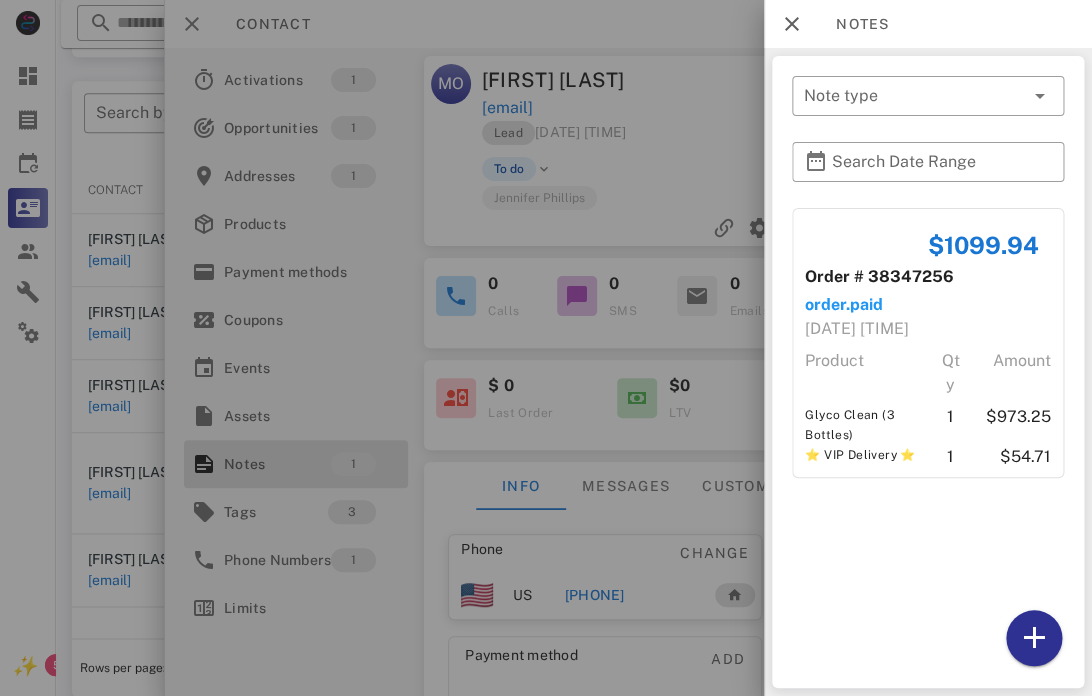 click at bounding box center [546, 348] 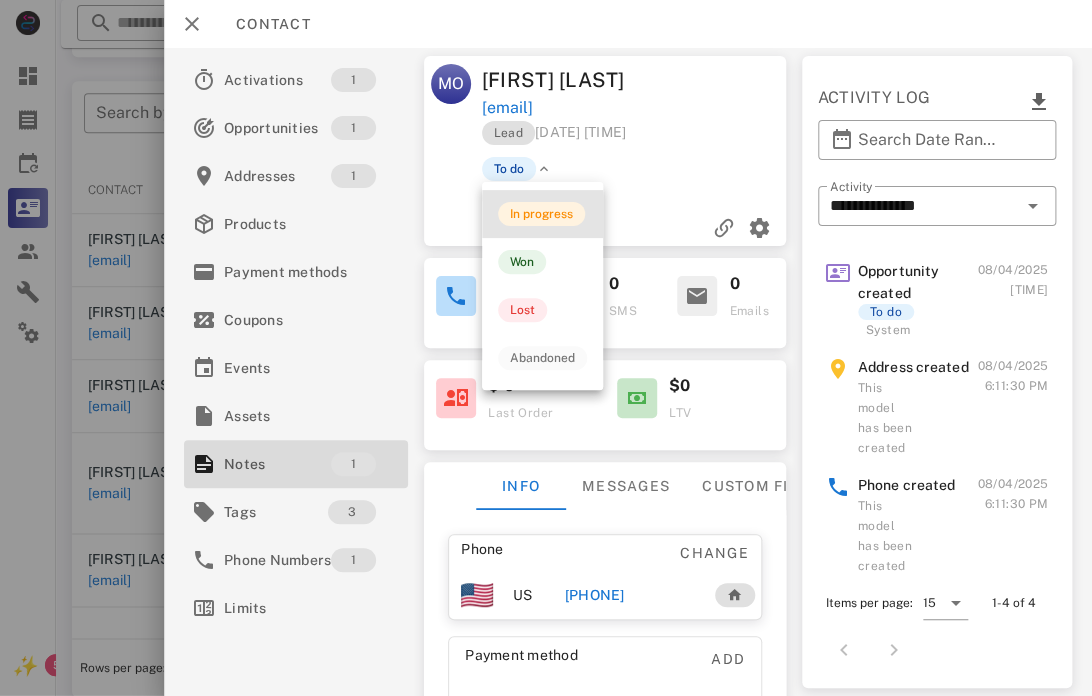 click on "In progress" at bounding box center (541, 214) 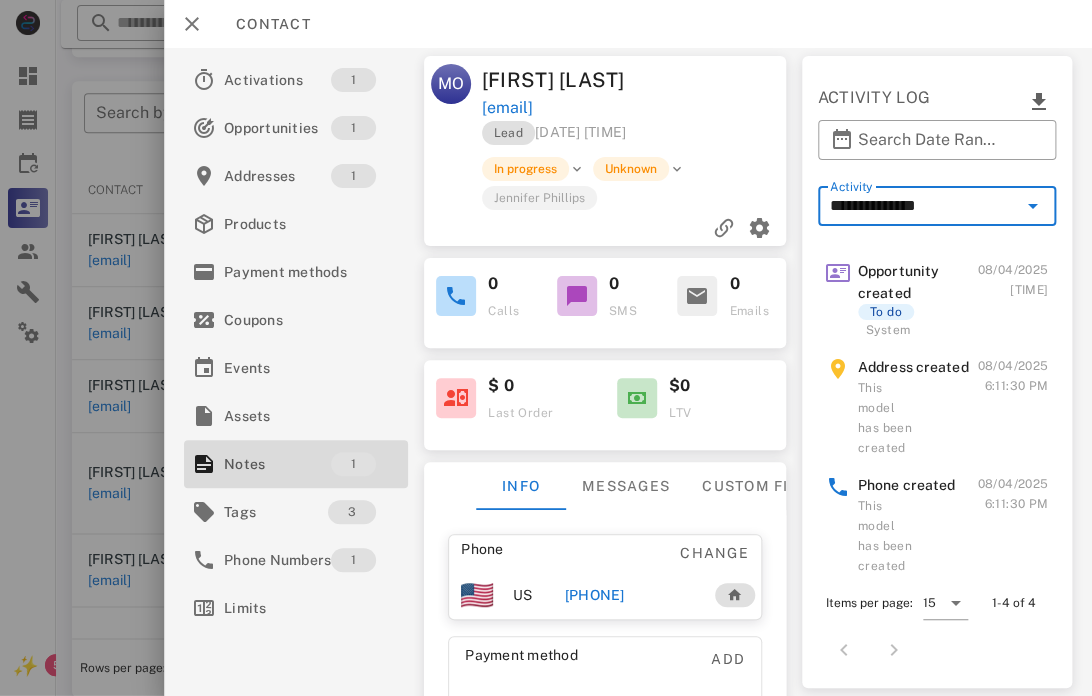 click on "**********" at bounding box center (923, 206) 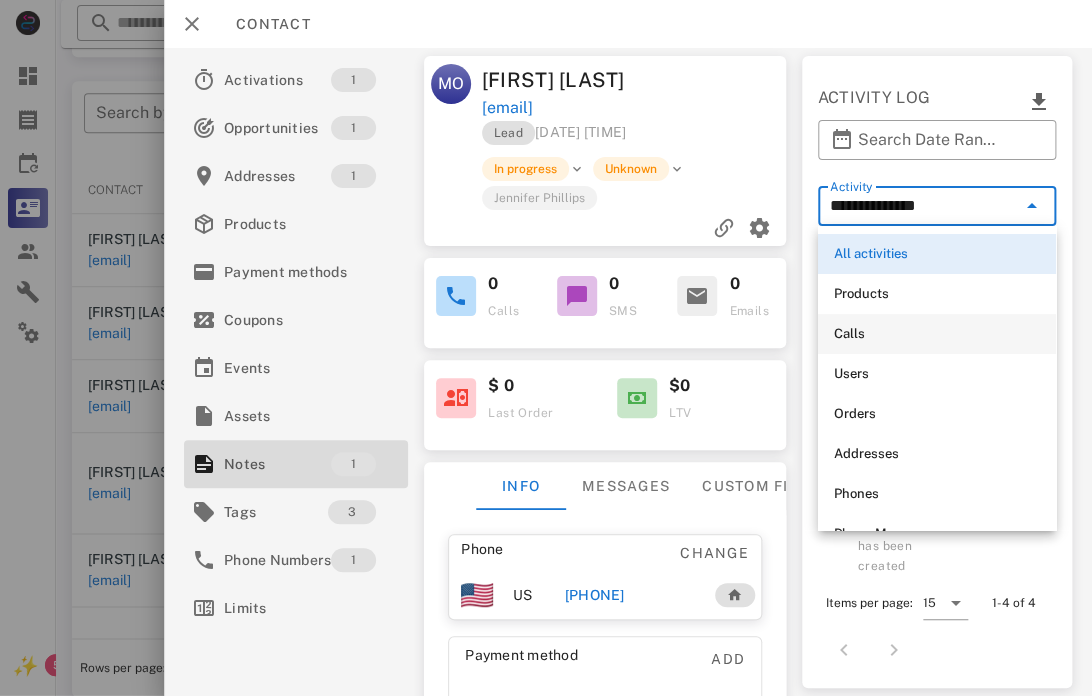 click on "Calls" at bounding box center [937, 334] 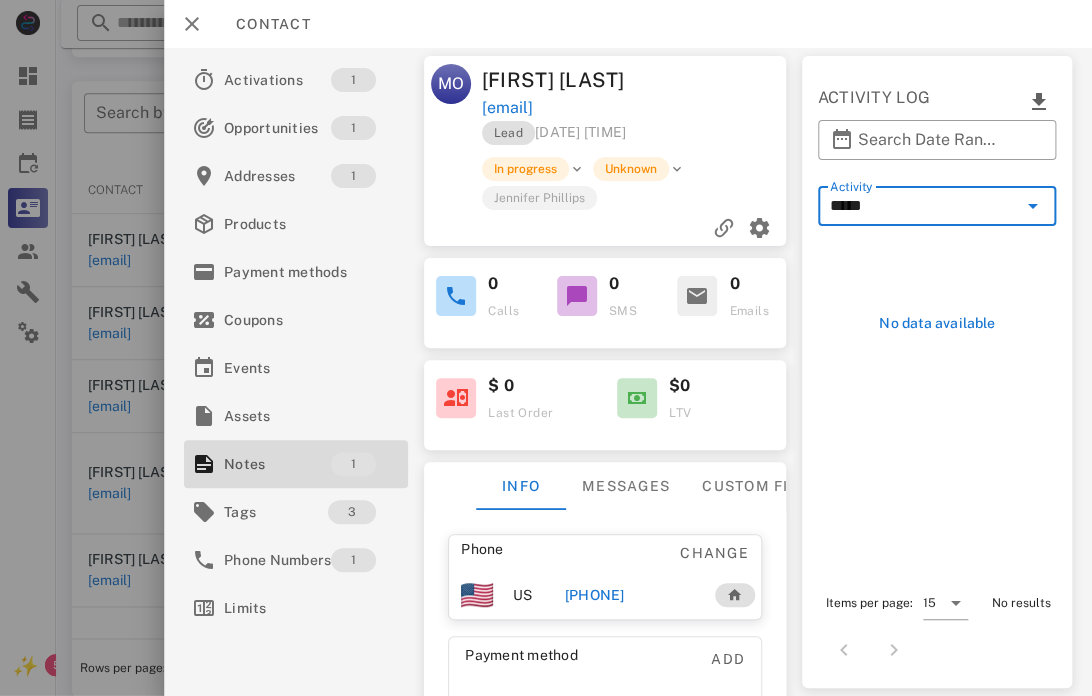 click on "*****" at bounding box center (923, 206) 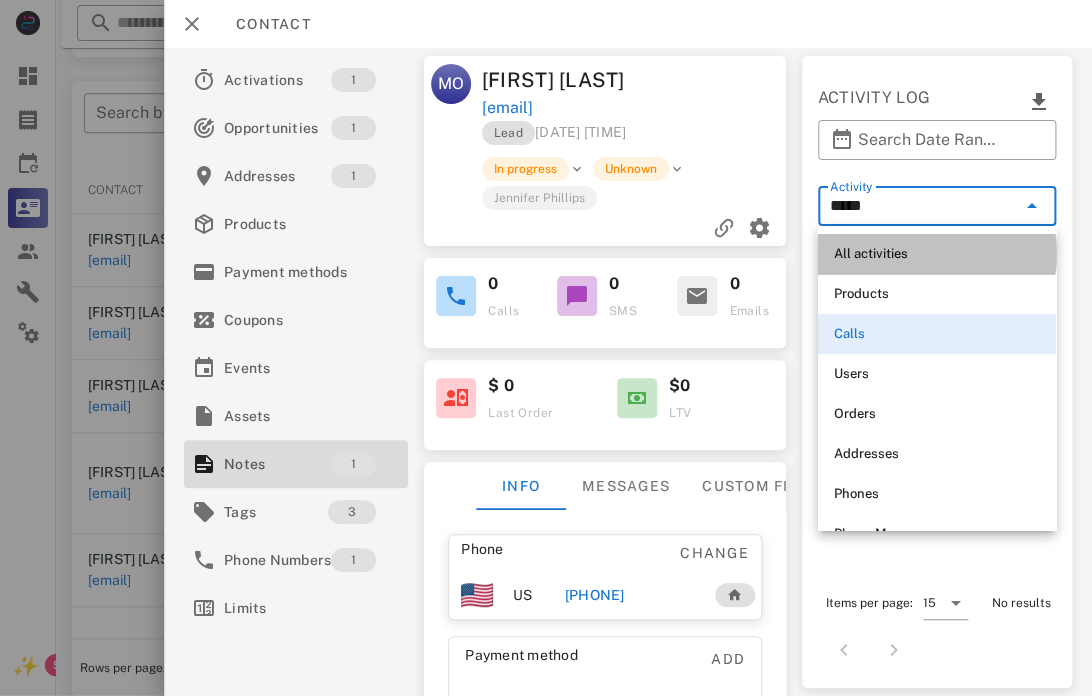 click on "All activities" at bounding box center (937, 254) 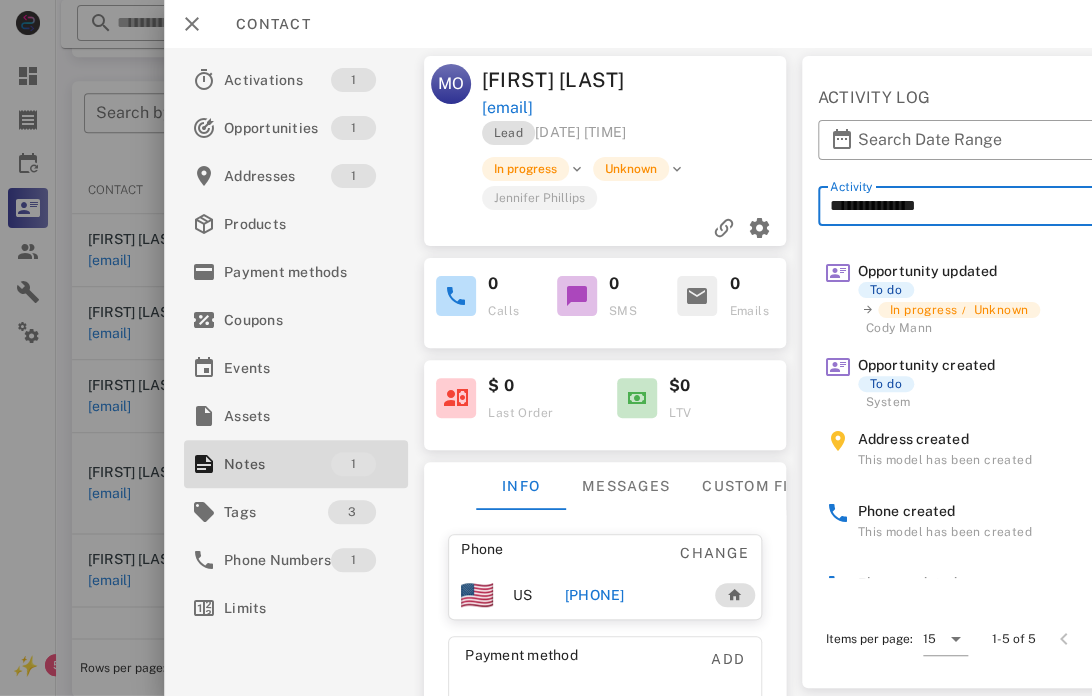 click on "[PHONE]" at bounding box center [594, 595] 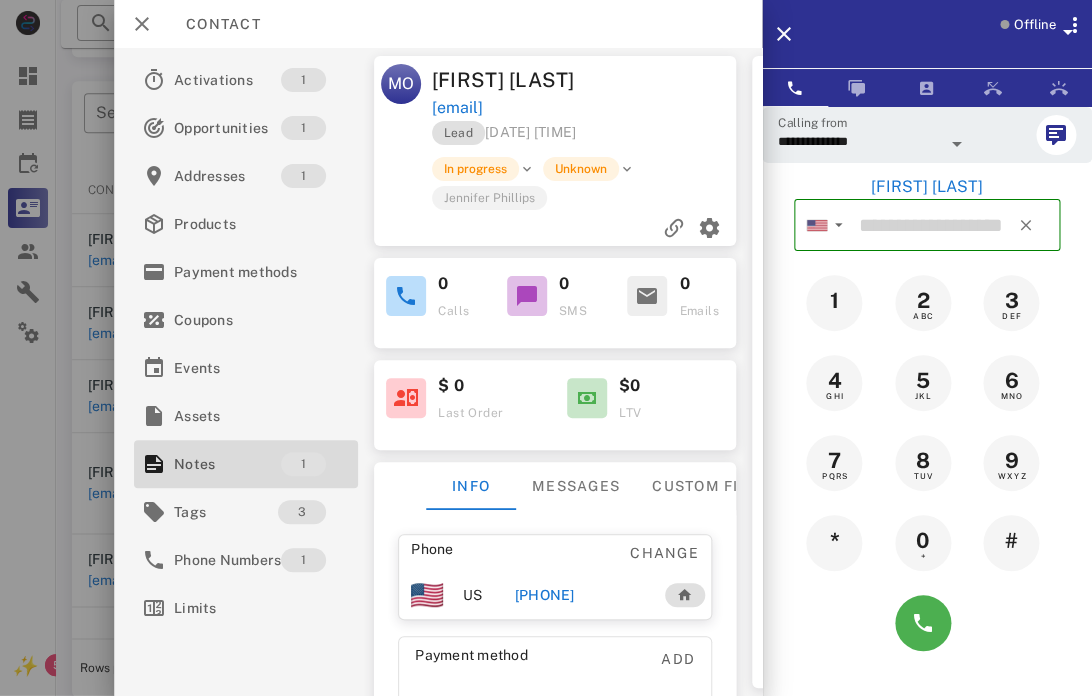 type on "**********" 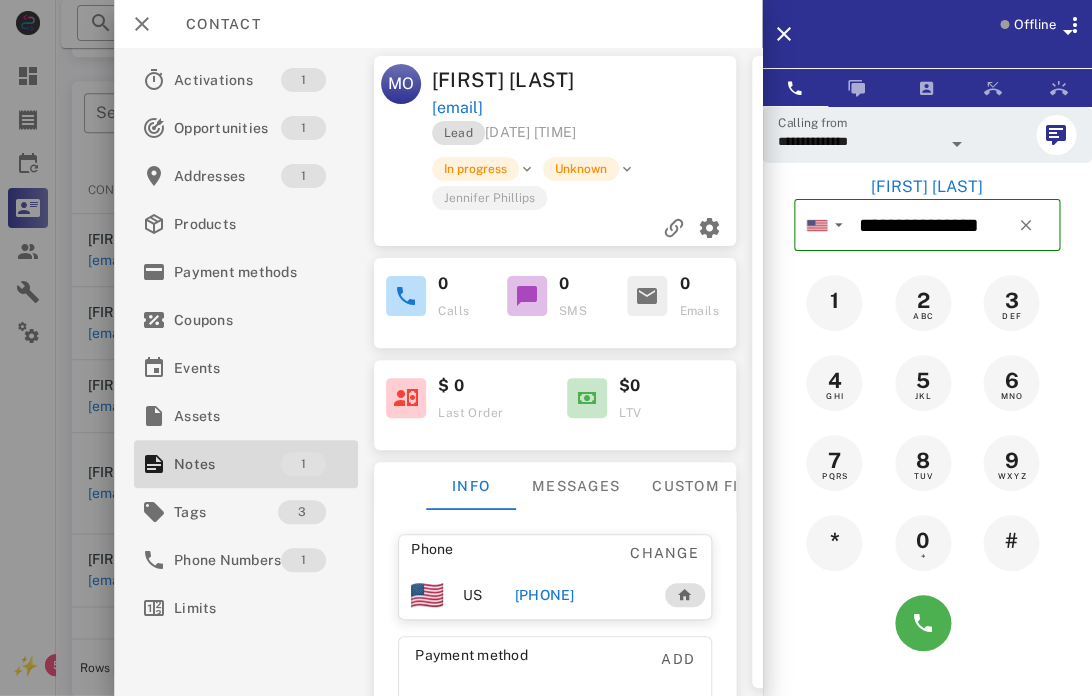 click on "[PHONE]" at bounding box center [544, 595] 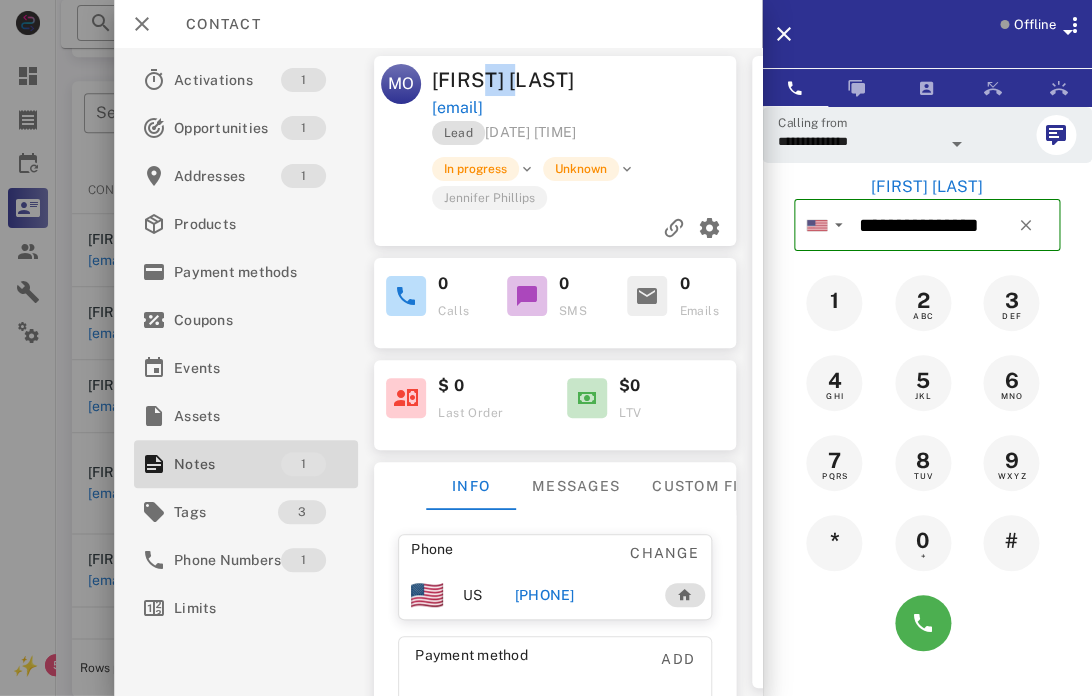click on "[FIRST] [LAST]" at bounding box center [509, 80] 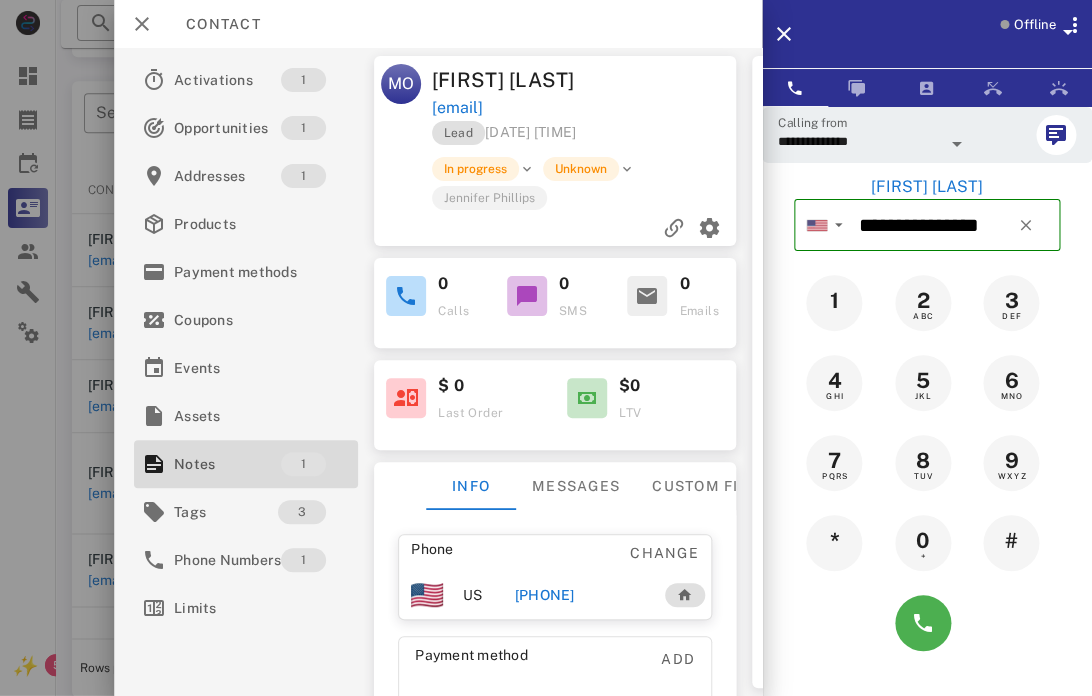 click on "[FIRST] [LAST]" at bounding box center [509, 80] 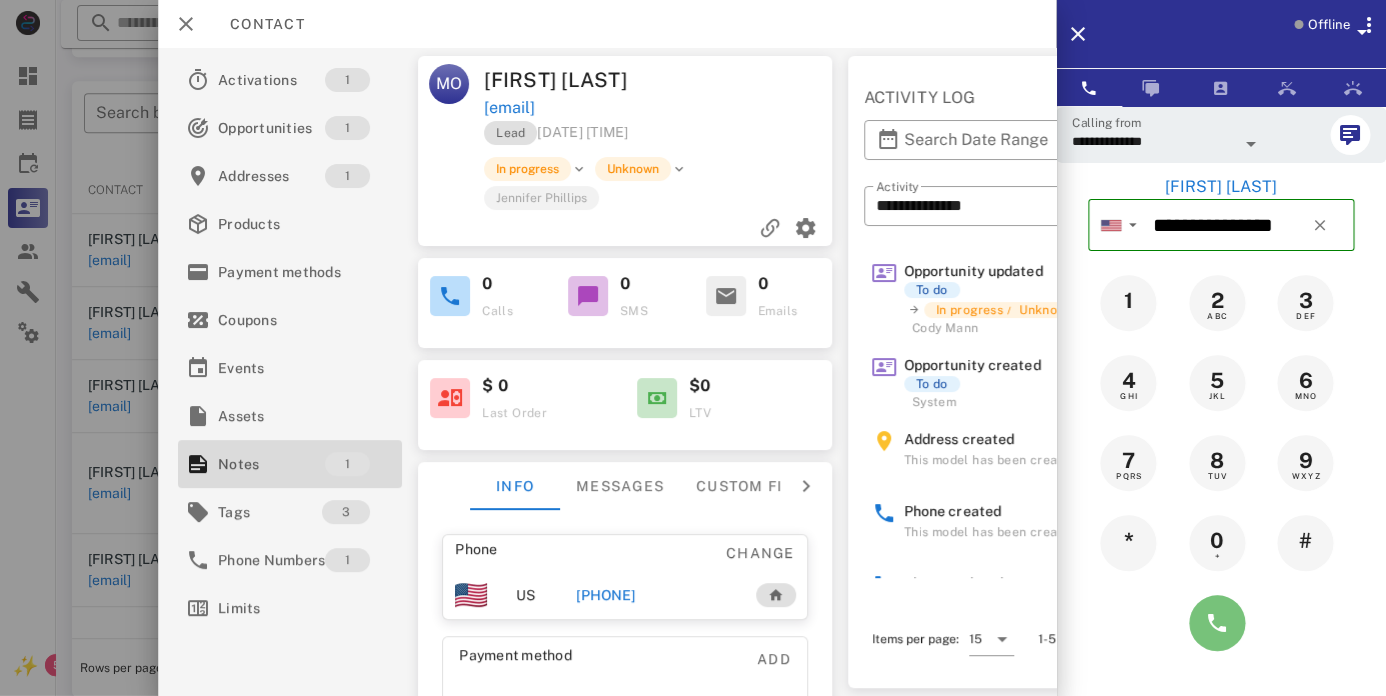 click at bounding box center (1217, 623) 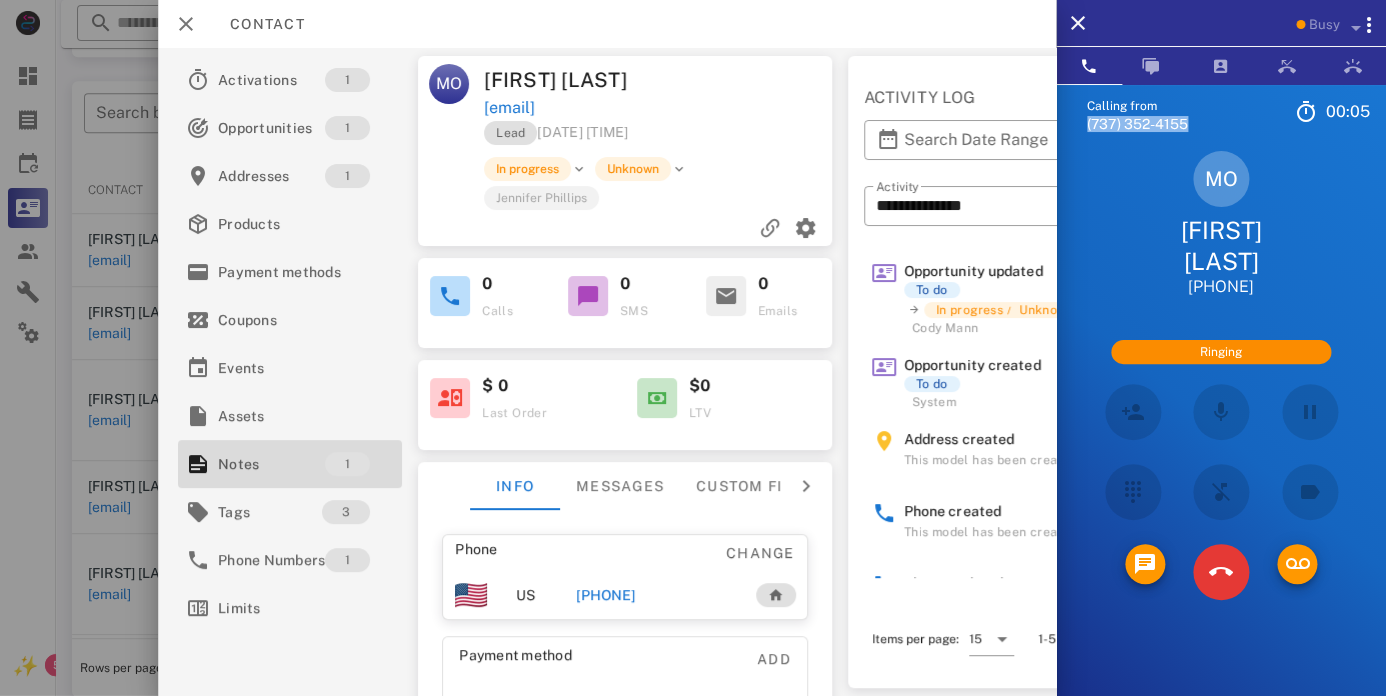 drag, startPoint x: 1193, startPoint y: 128, endPoint x: 1088, endPoint y: 126, distance: 105.01904 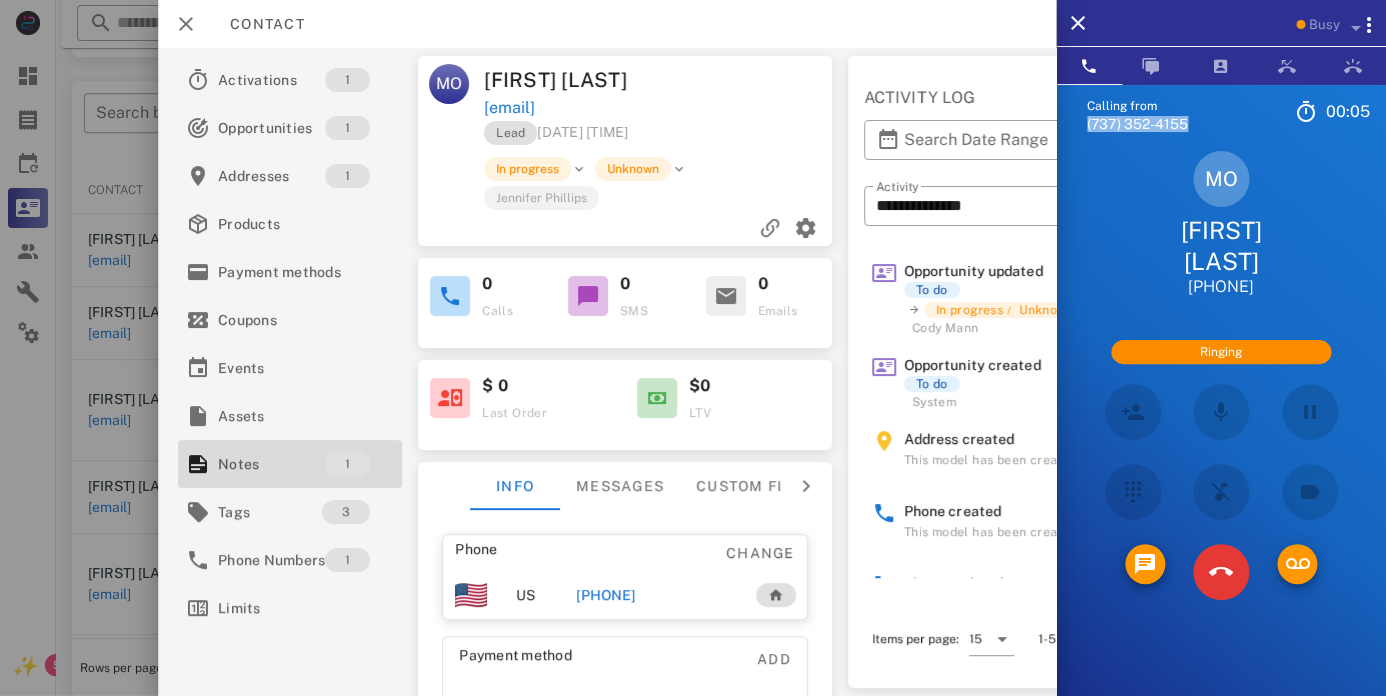 click on "Calling from ([PHONE])" at bounding box center [1167, 112] 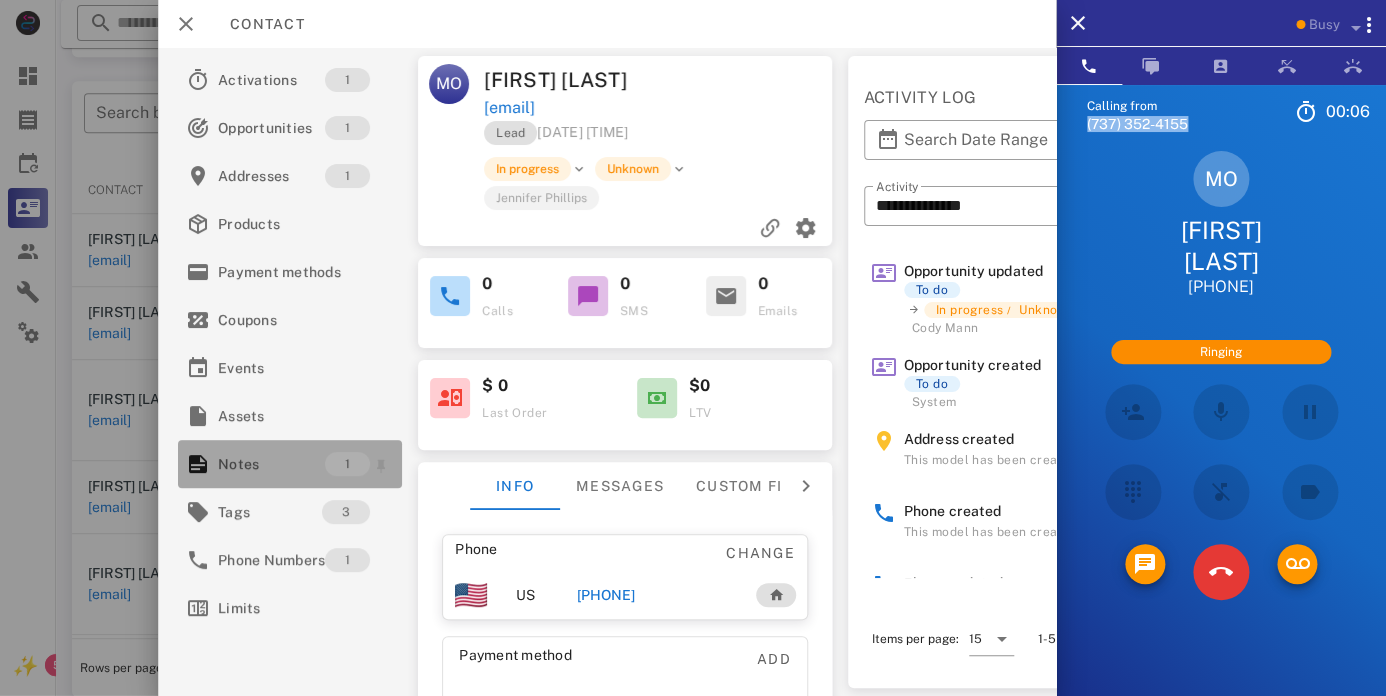 click on "Notes" at bounding box center [271, 464] 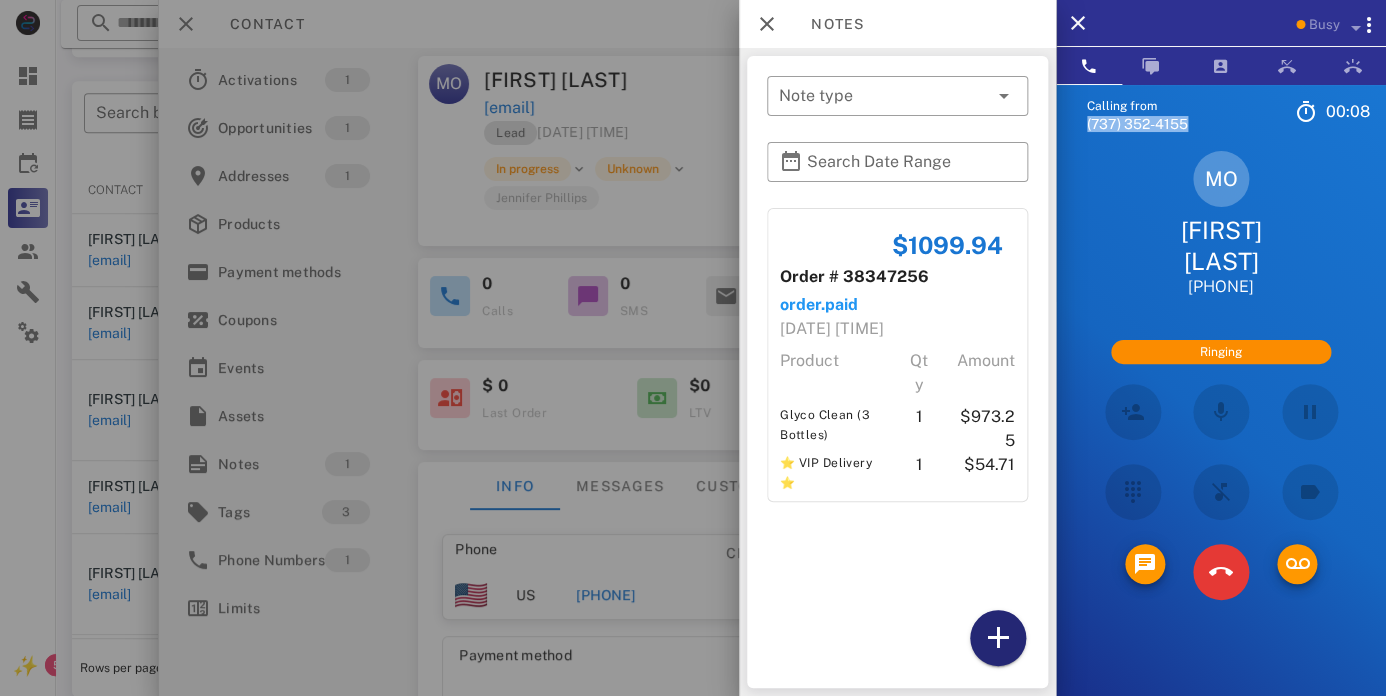 click at bounding box center (998, 638) 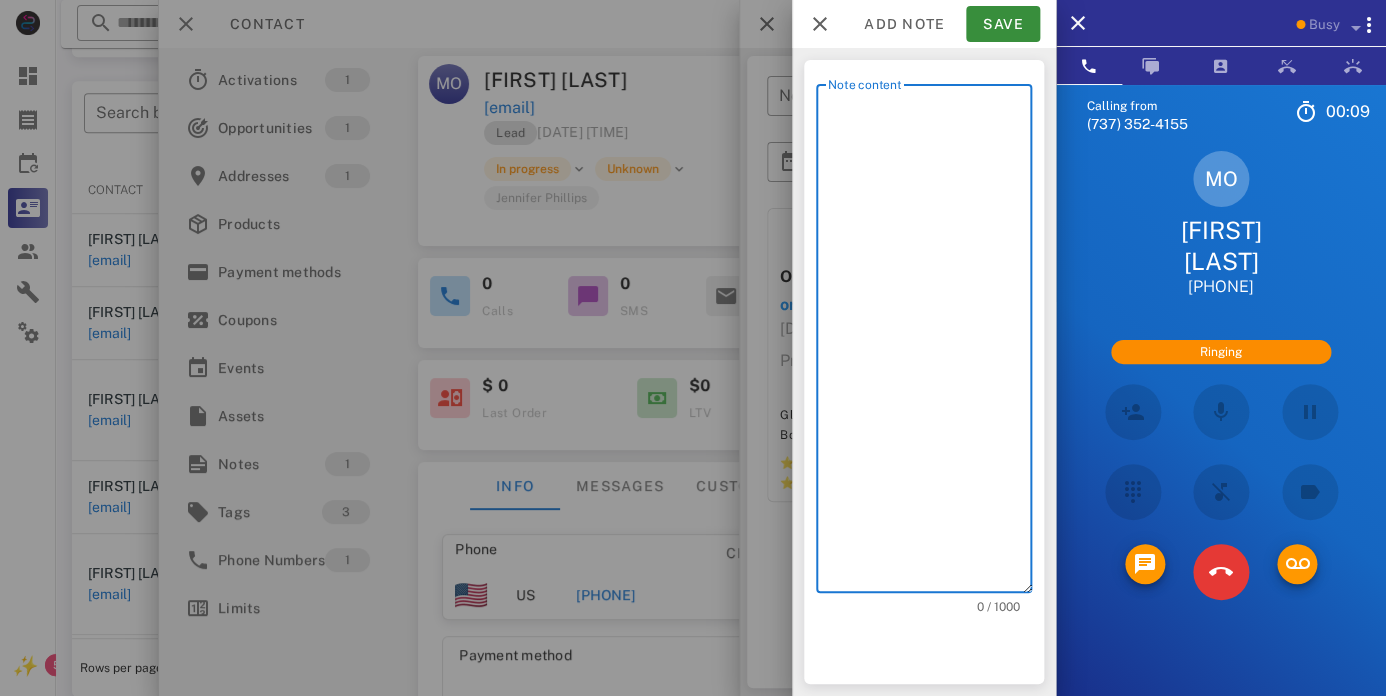 click on "Note content" at bounding box center (930, 343) 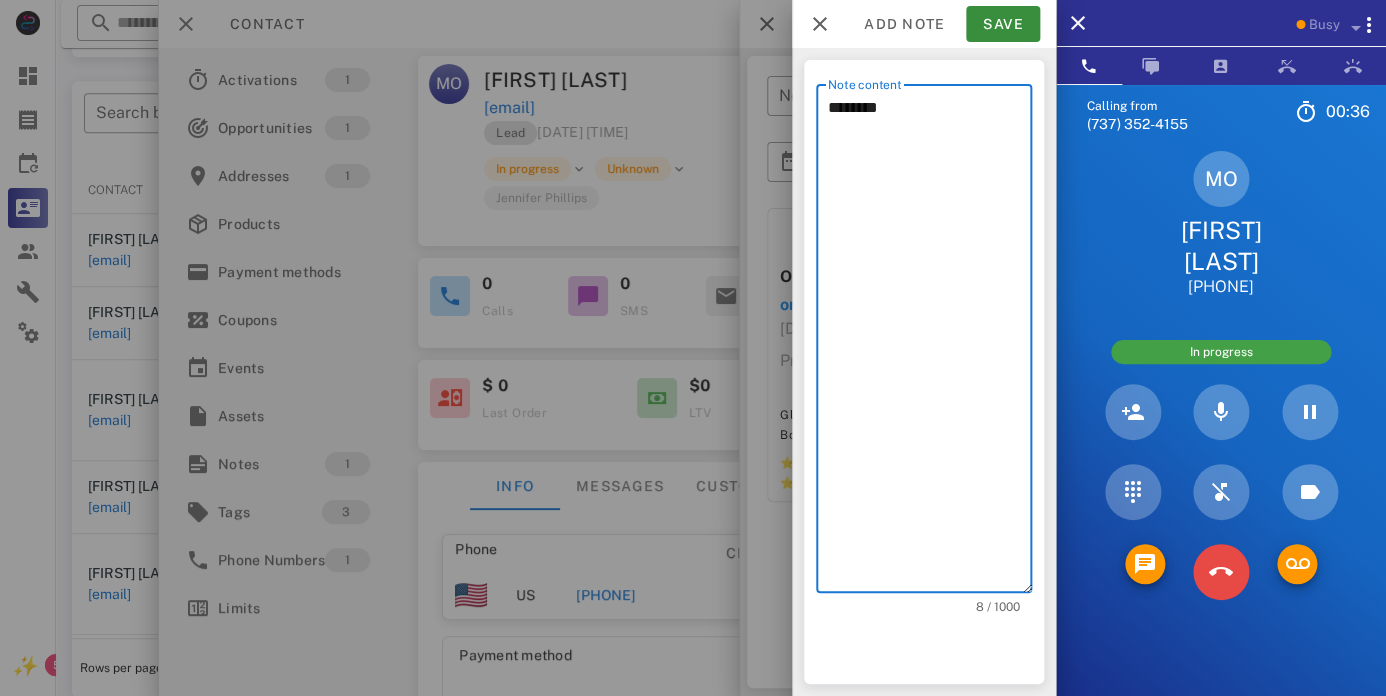 type on "********" 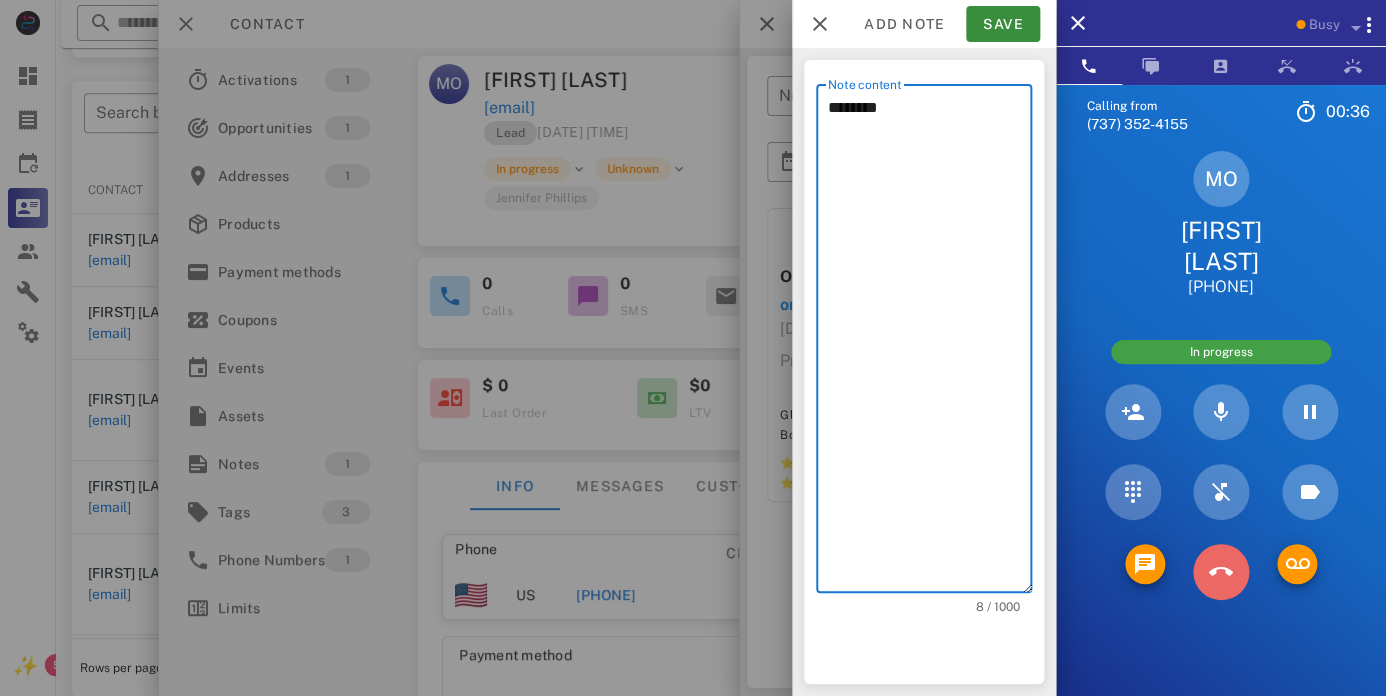click at bounding box center [1221, 572] 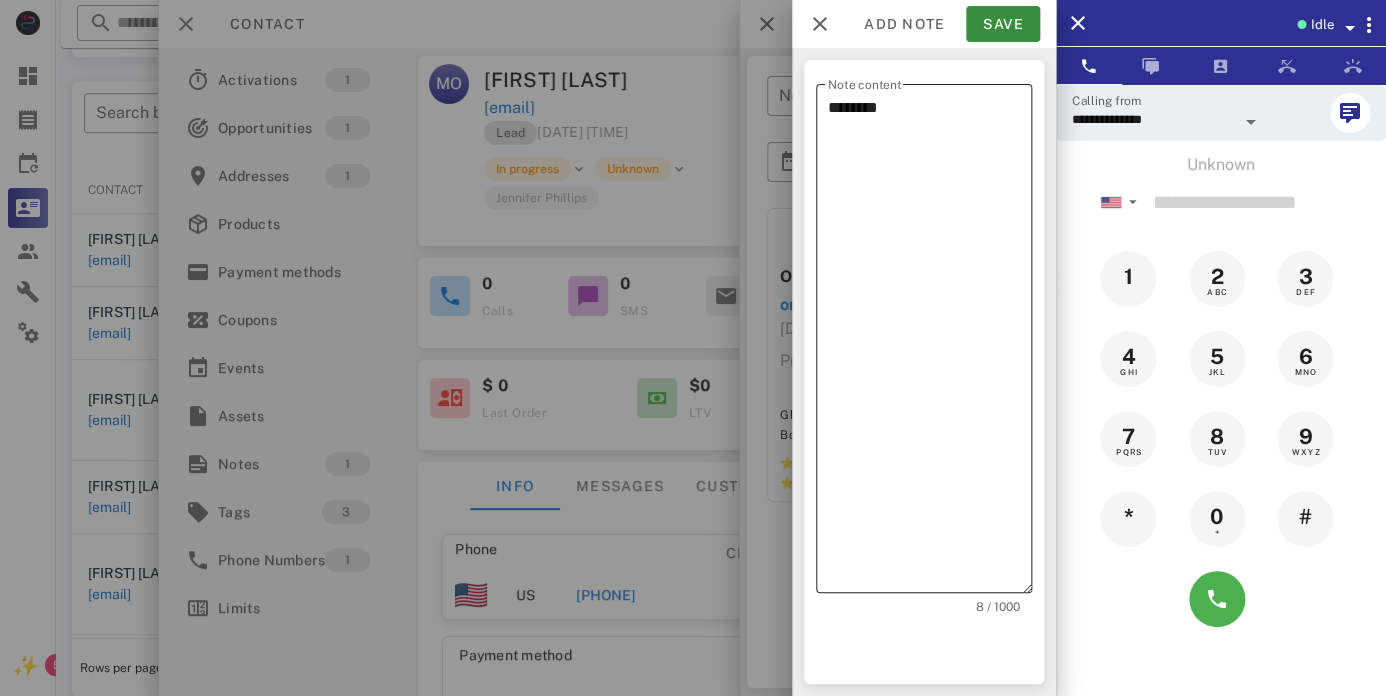 click on "********" at bounding box center [930, 343] 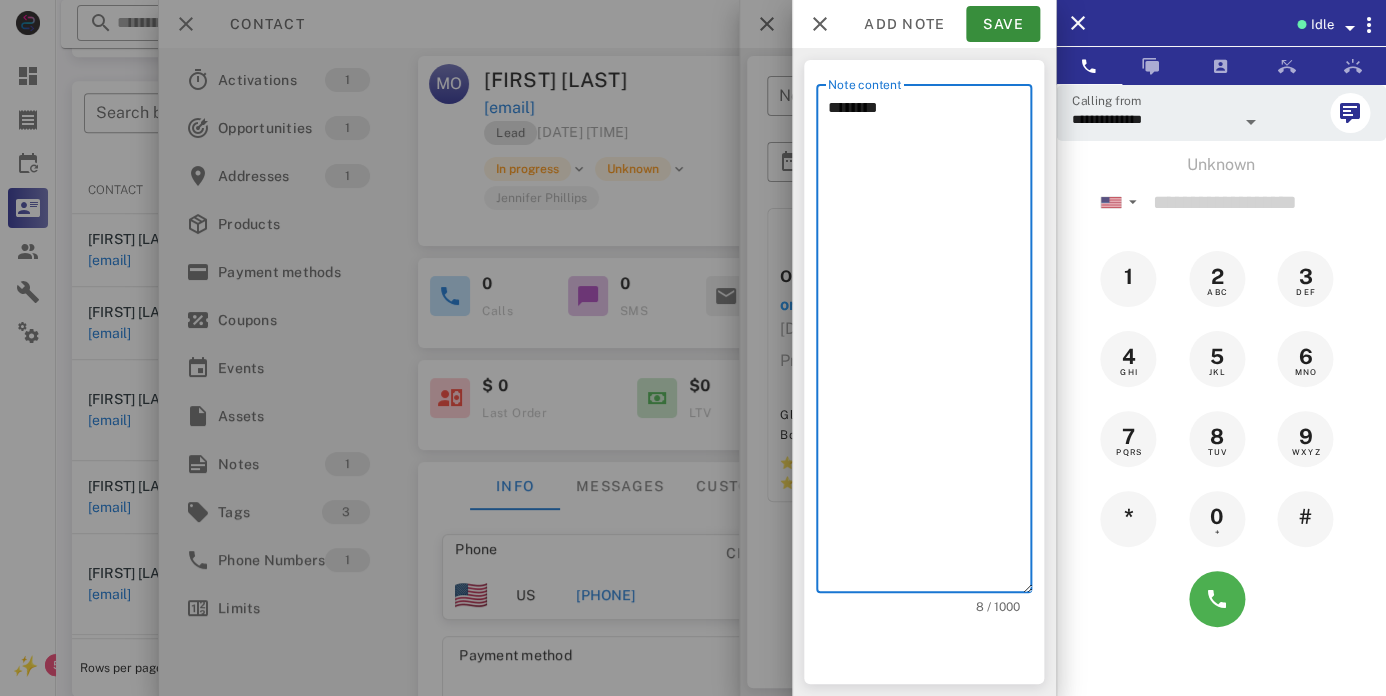 click on "********" at bounding box center [930, 343] 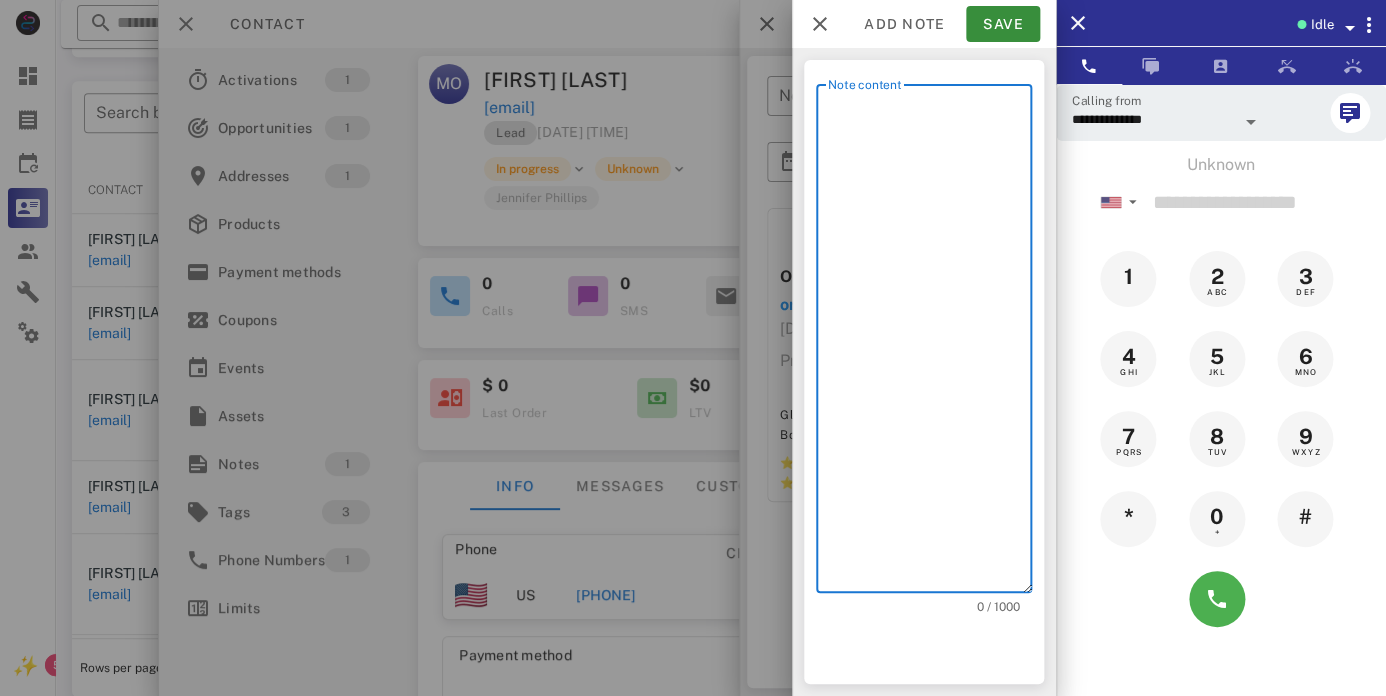 type 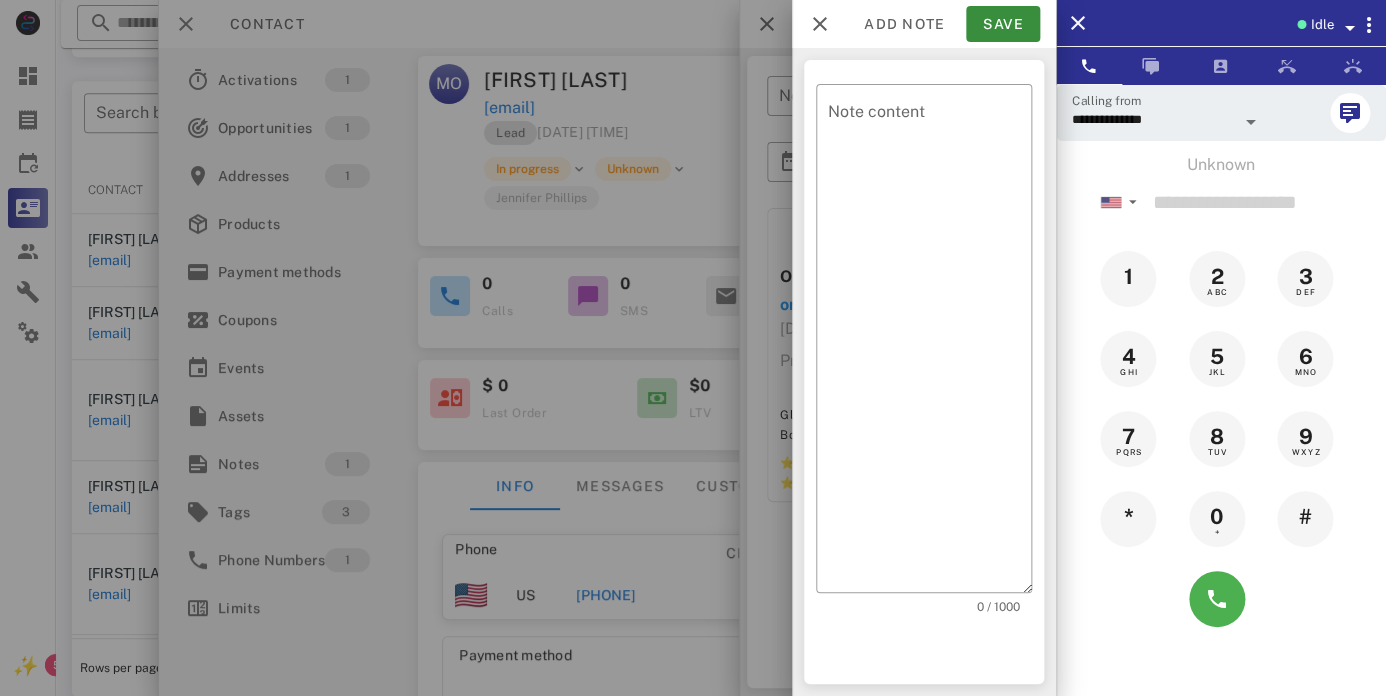 click at bounding box center [693, 348] 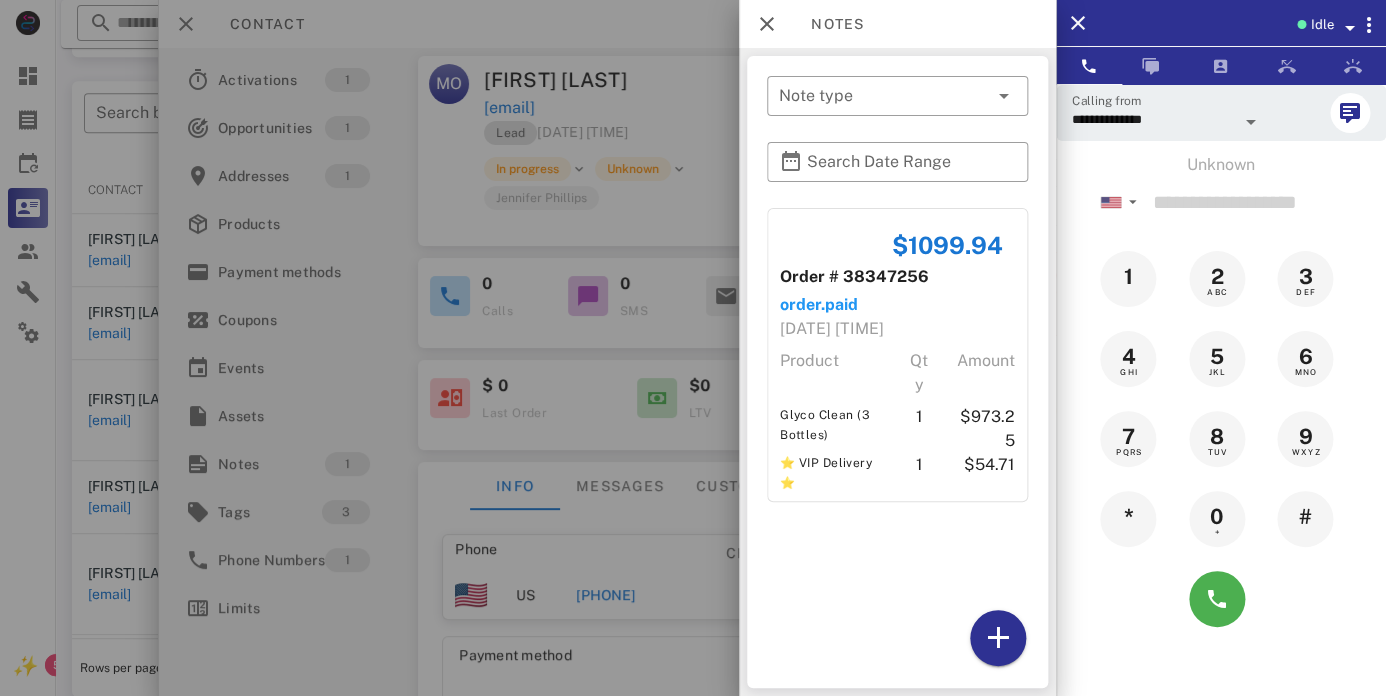 click at bounding box center (693, 348) 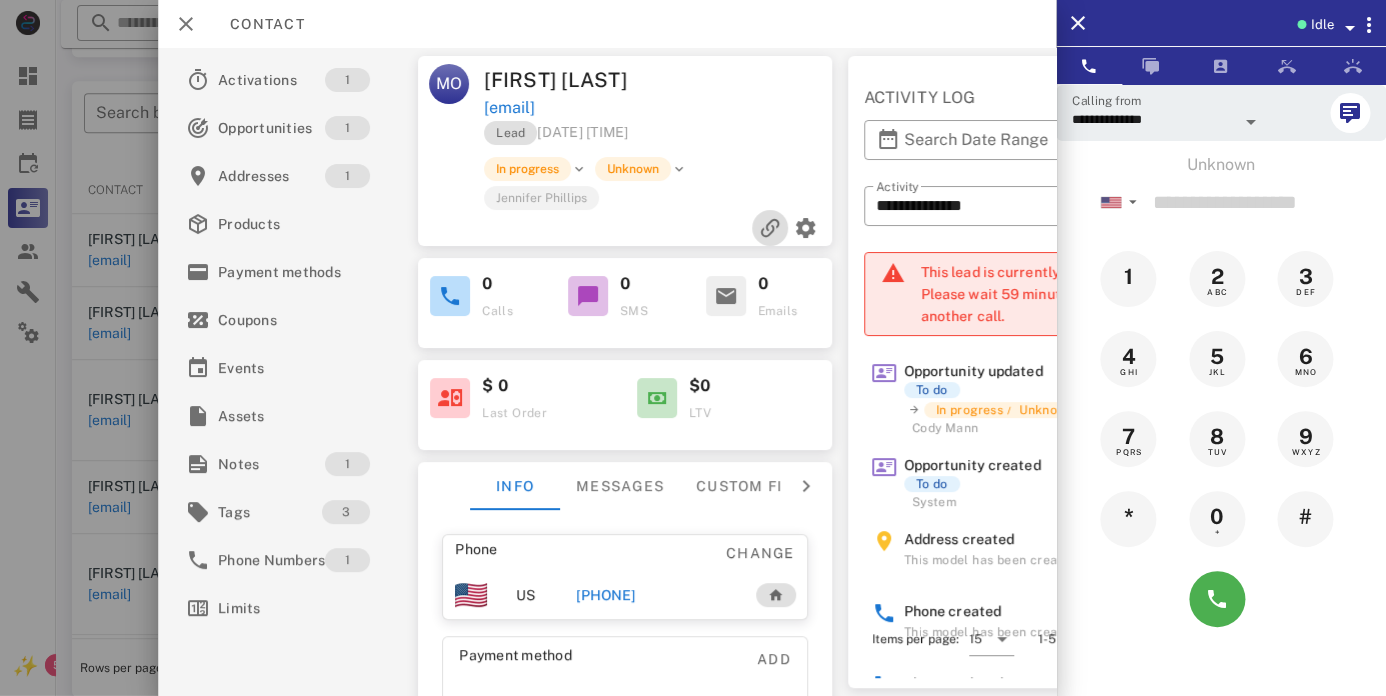 click at bounding box center (770, 228) 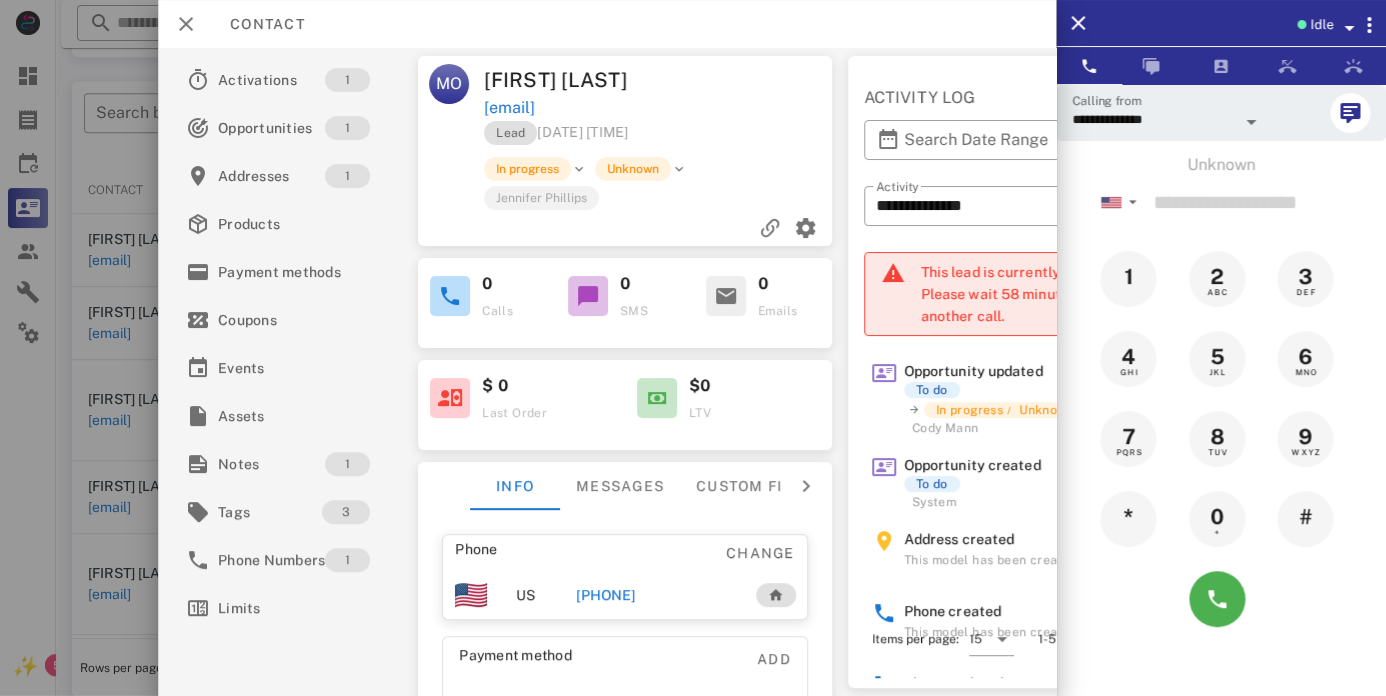 click on "[PHONE]" at bounding box center [606, 595] 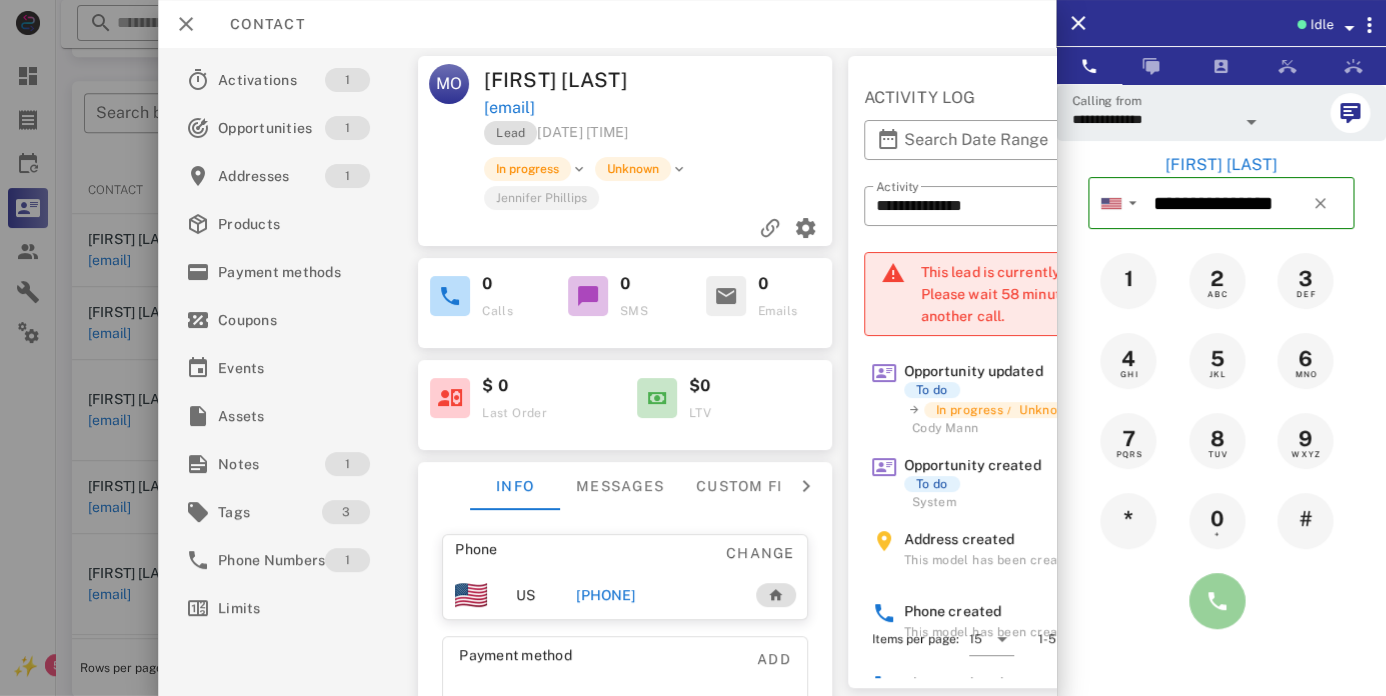 click at bounding box center [1217, 601] 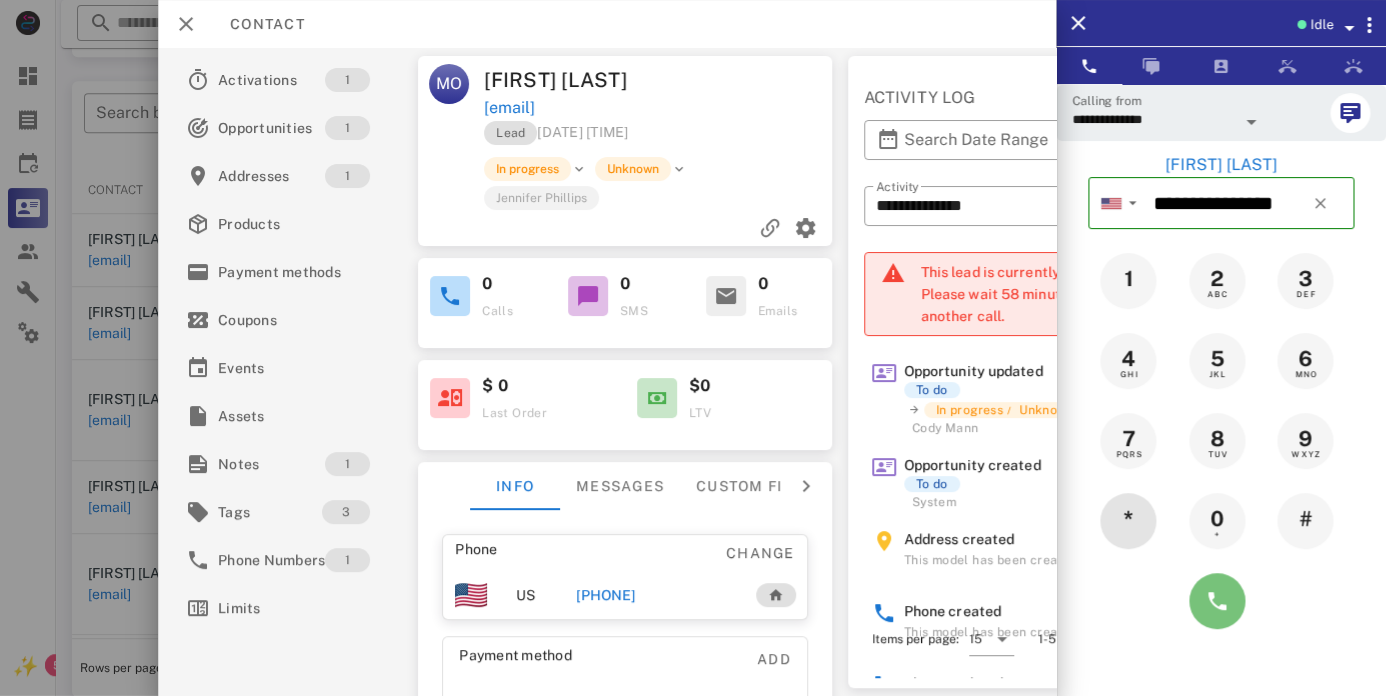 type 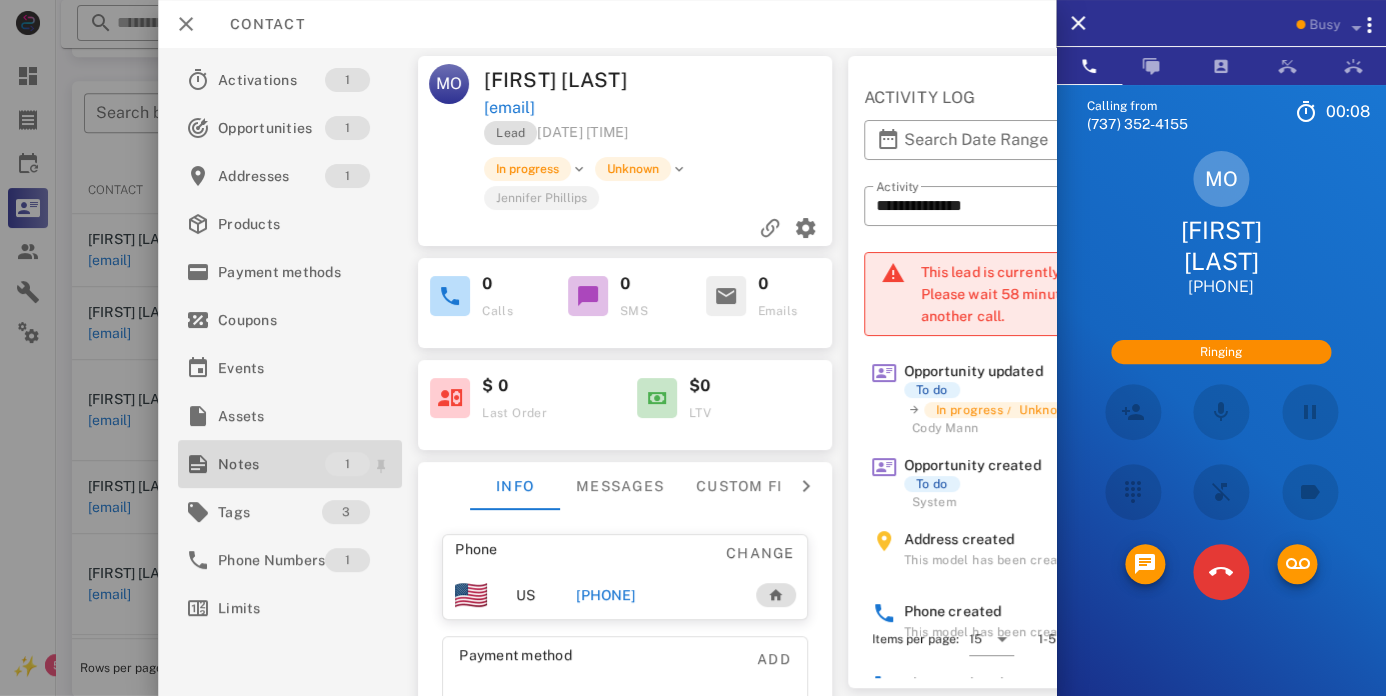 click on "Notes" at bounding box center [271, 464] 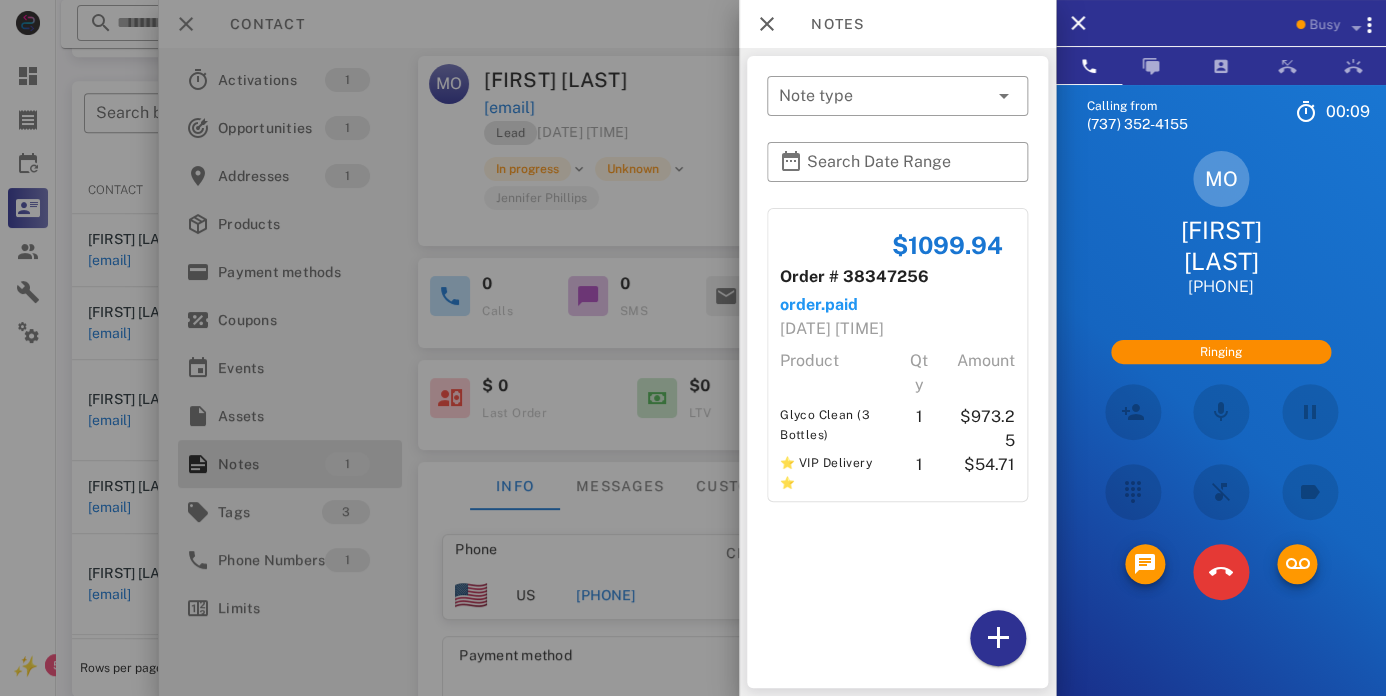 click on "$1099.94   Order # 38347256   order.paid   [DATE] [TIME]   Product Qty Amount  Glyco Clean (3 Bottles)  1 $973.25  ⭐ VIP Delivery ⭐  1 $54.71" at bounding box center (897, 443) 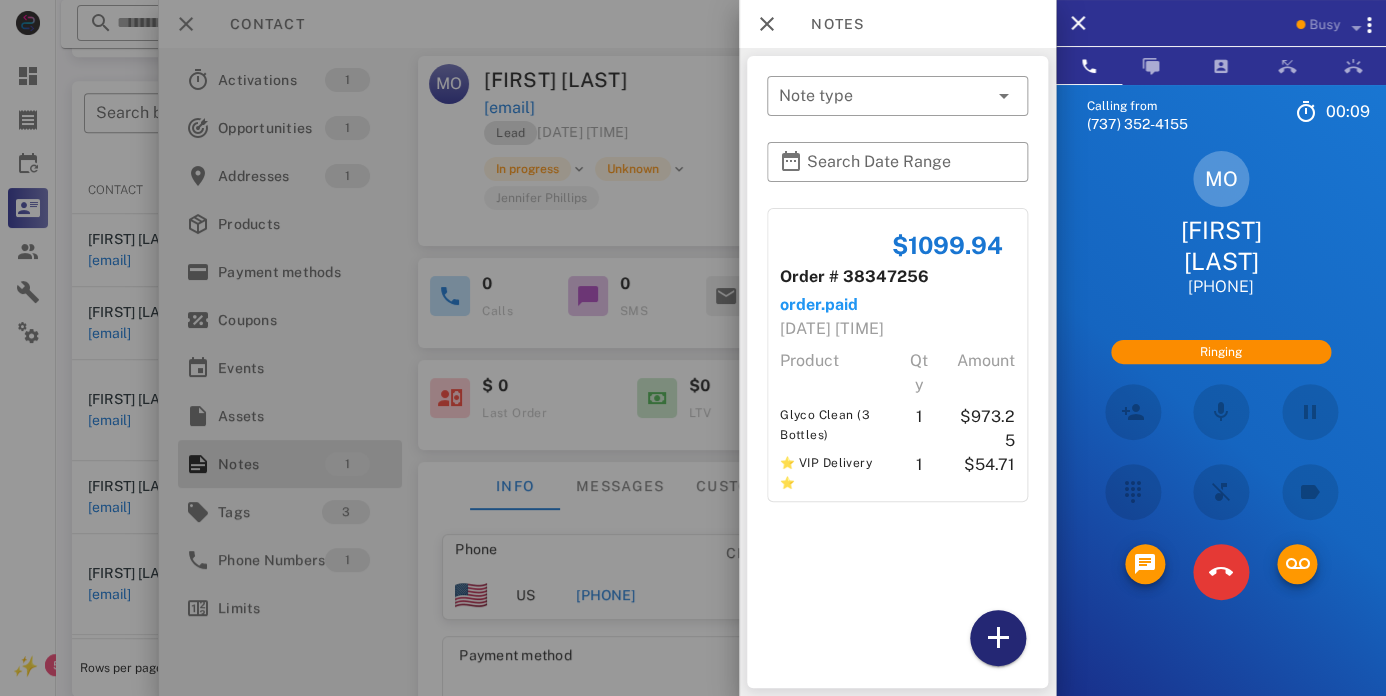 click at bounding box center [998, 638] 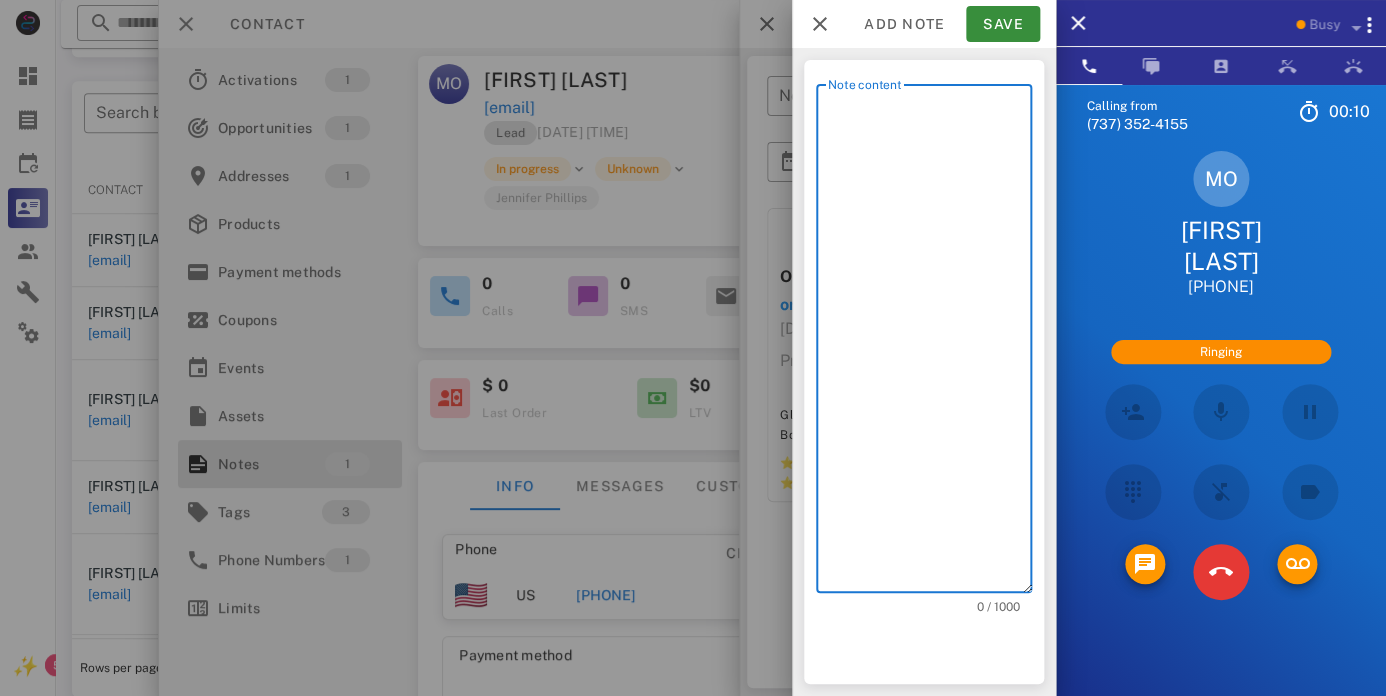 click on "Note content" at bounding box center (930, 343) 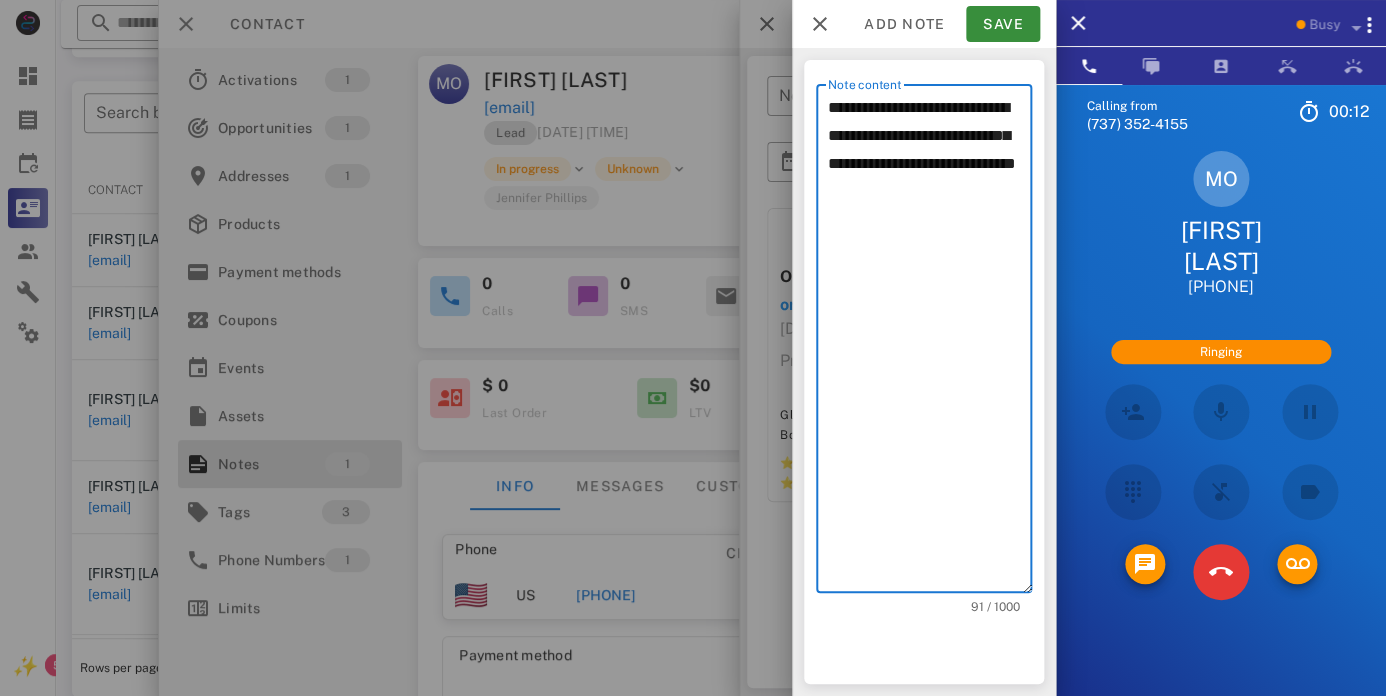 click on "**********" at bounding box center (930, 343) 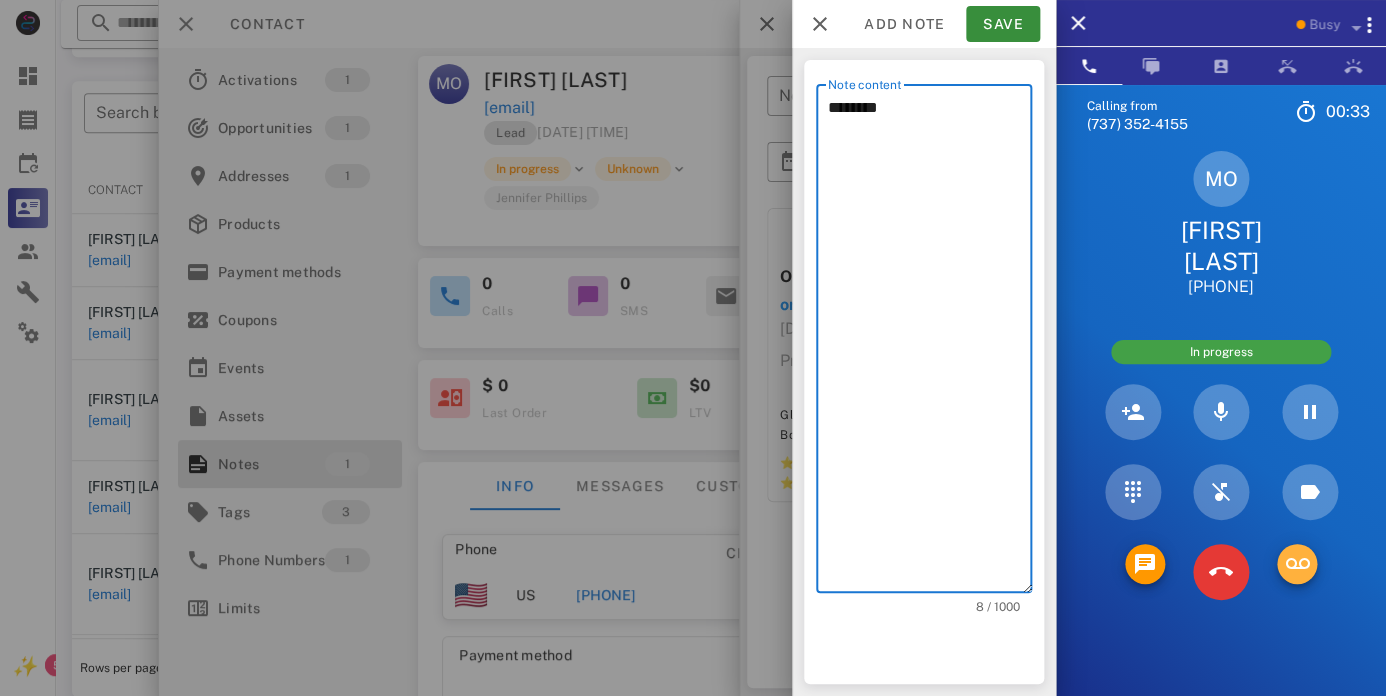 click at bounding box center [1297, 564] 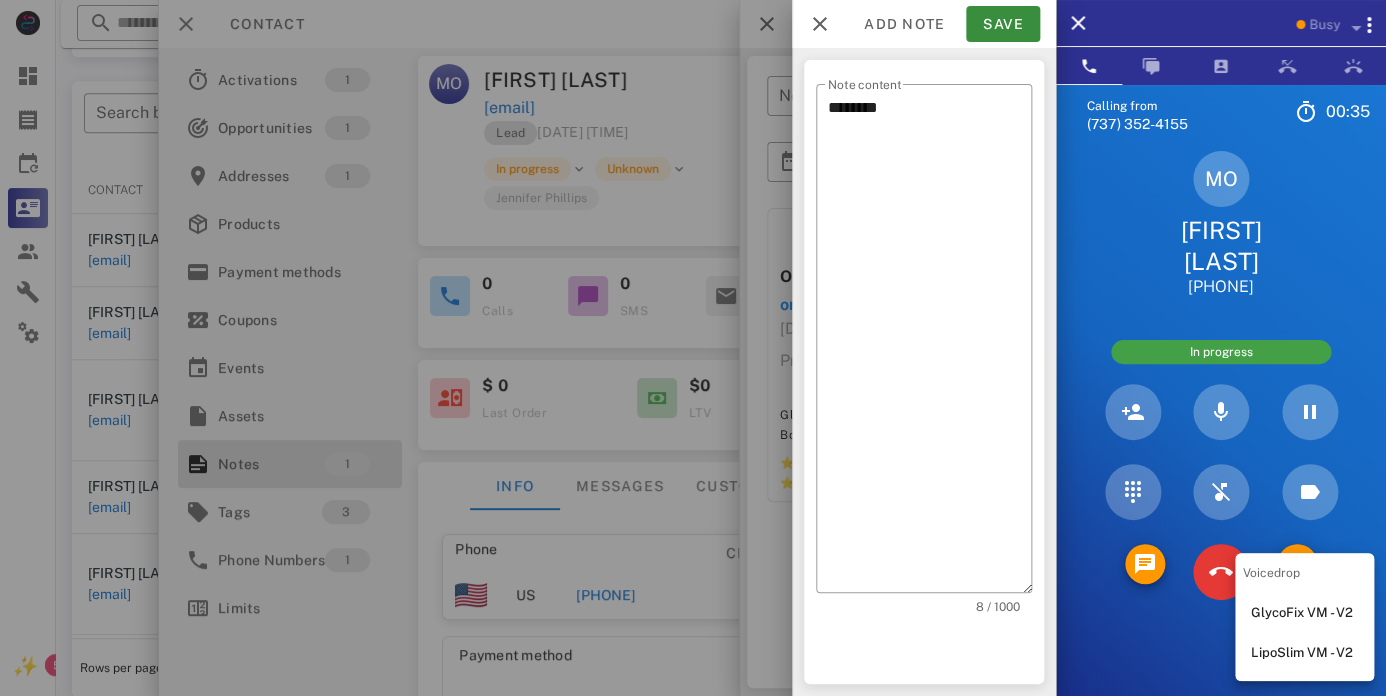click on "GlycoFix VM - V2" at bounding box center (1304, 613) 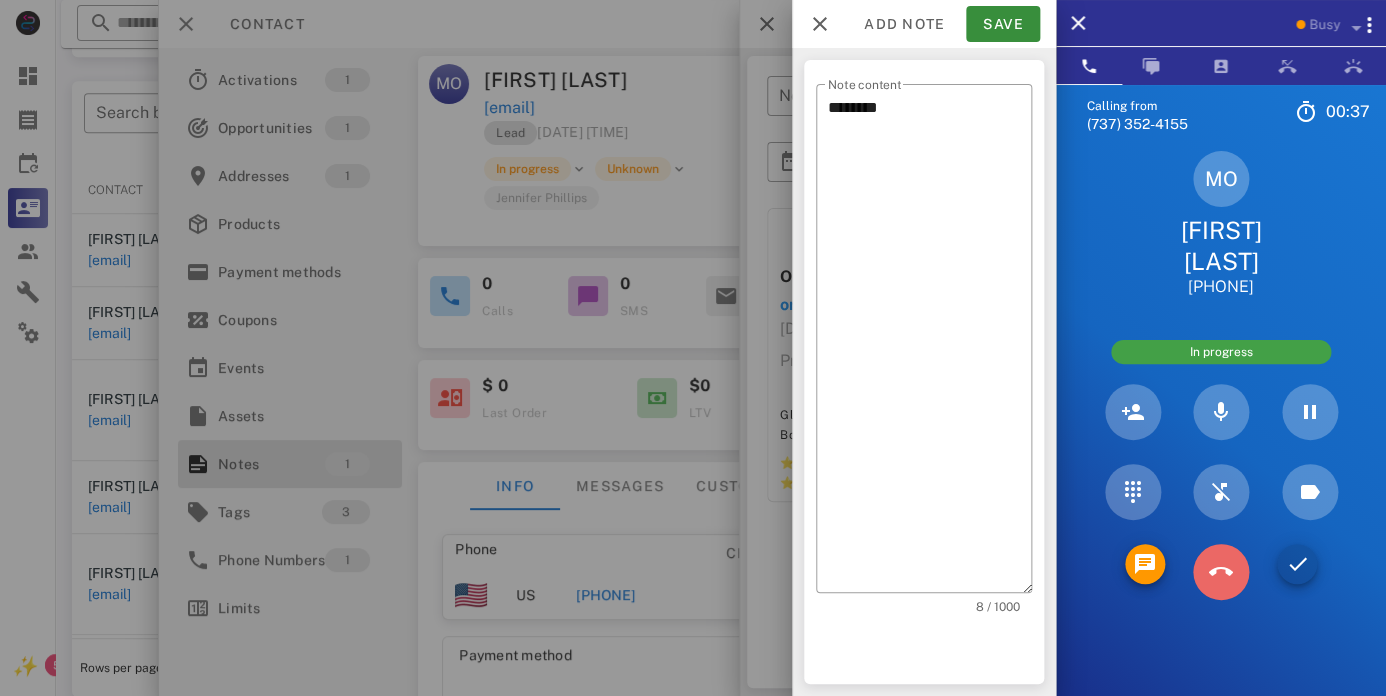 click at bounding box center (1221, 572) 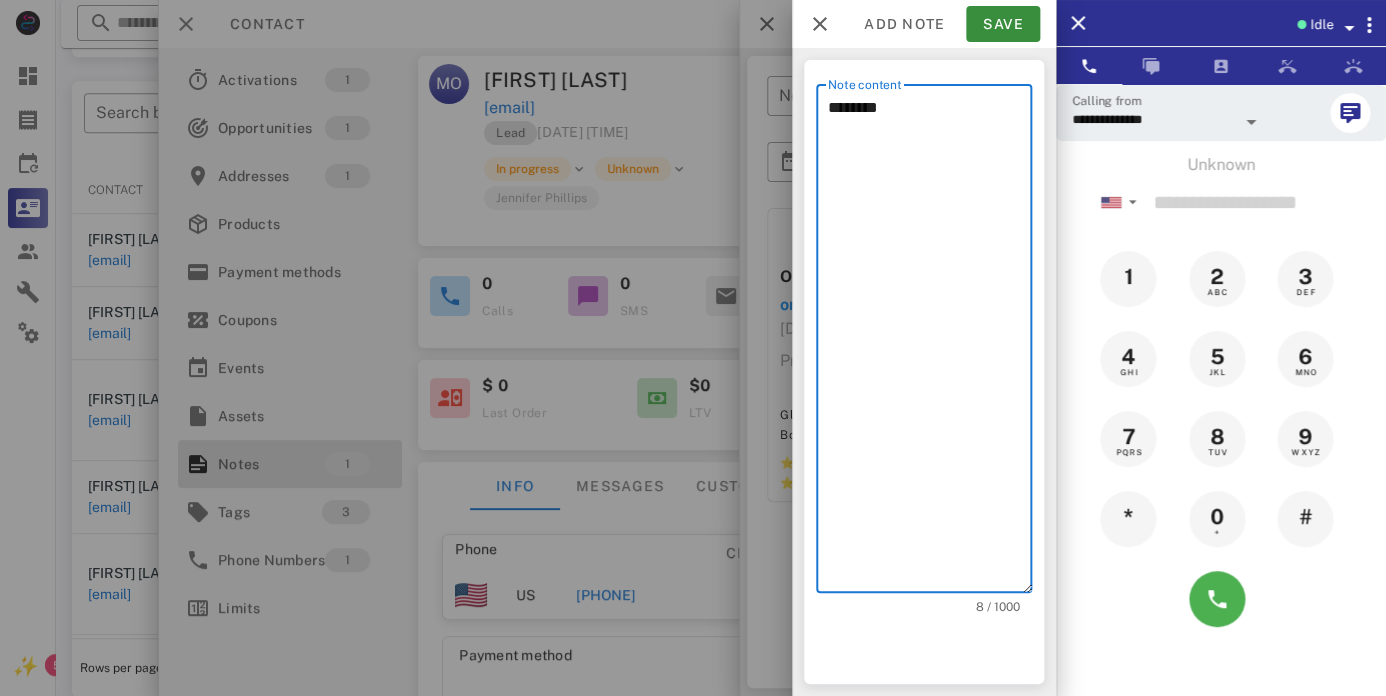 click on "********" at bounding box center [930, 343] 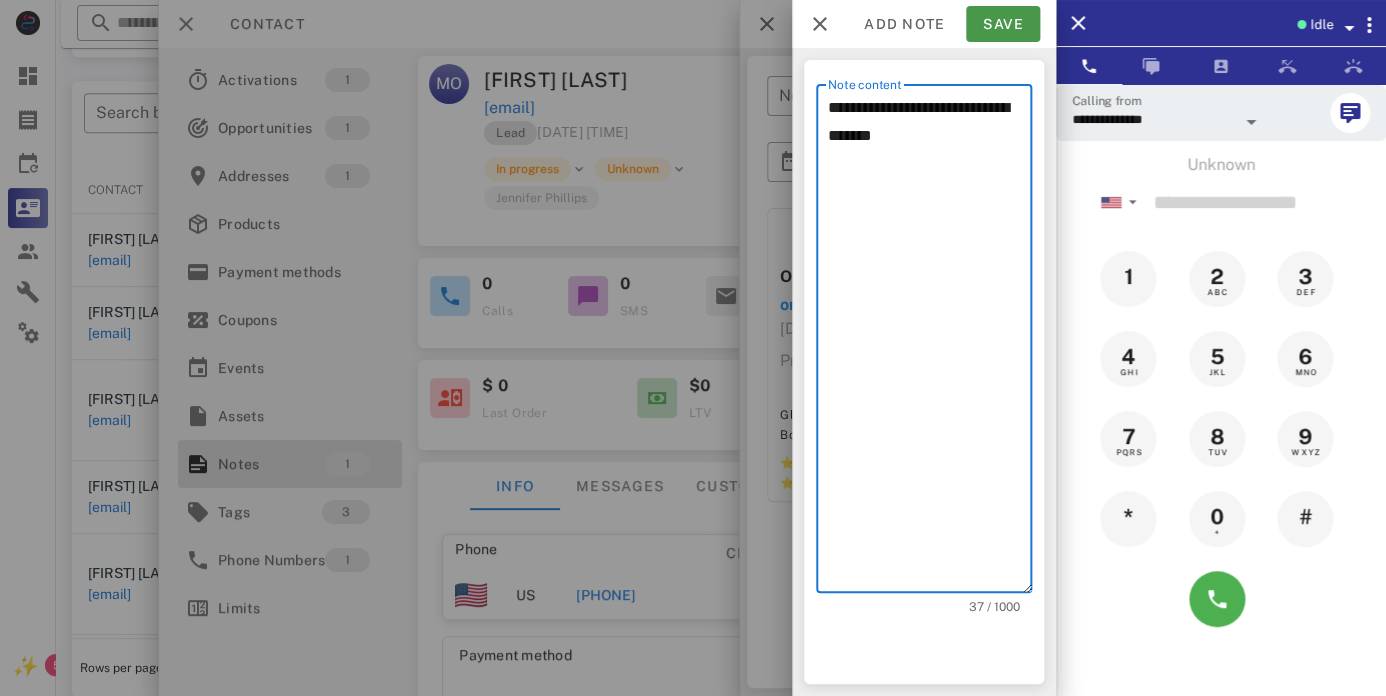 type on "**********" 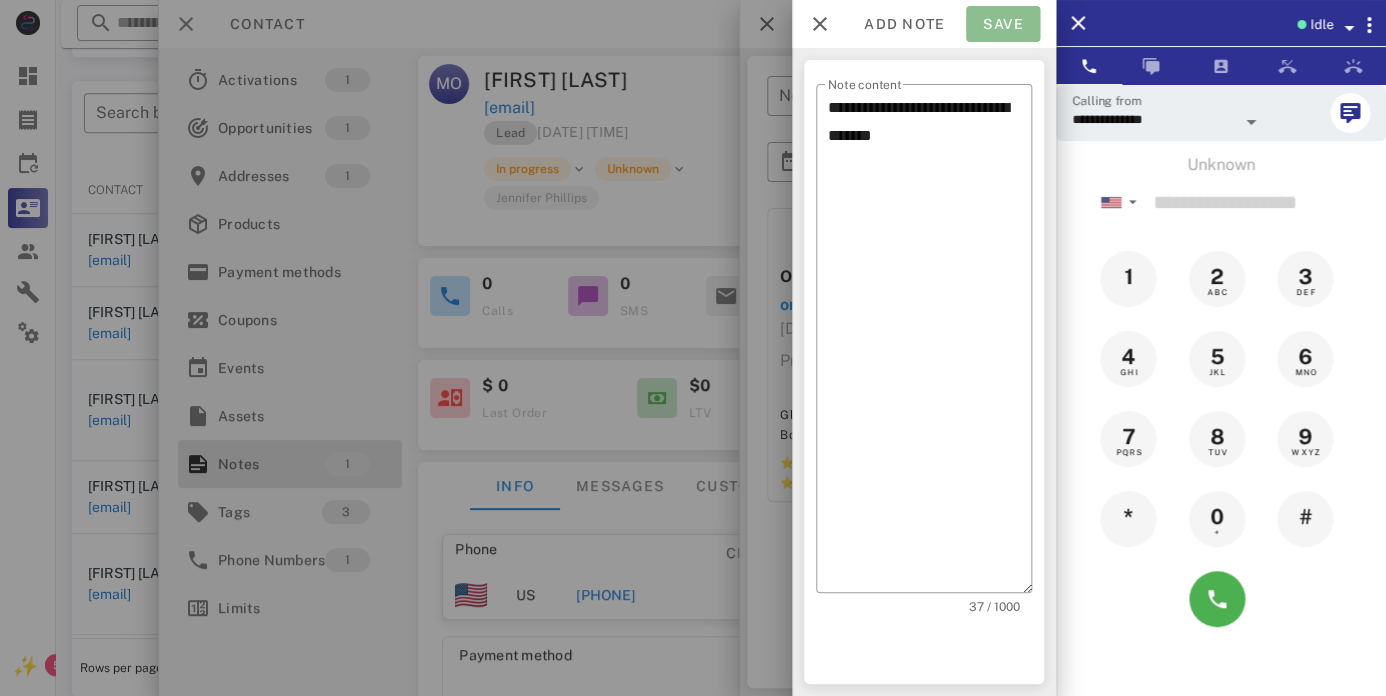 click on "Save" at bounding box center [1003, 24] 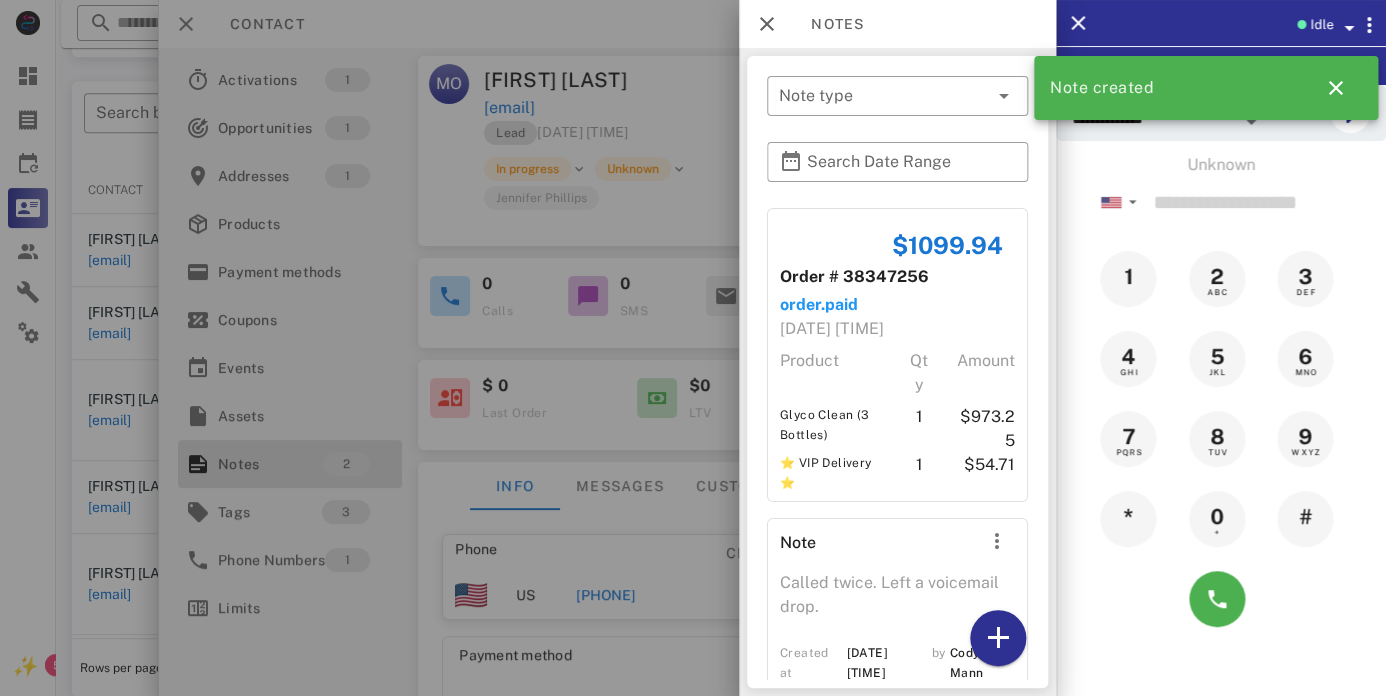 click at bounding box center (693, 348) 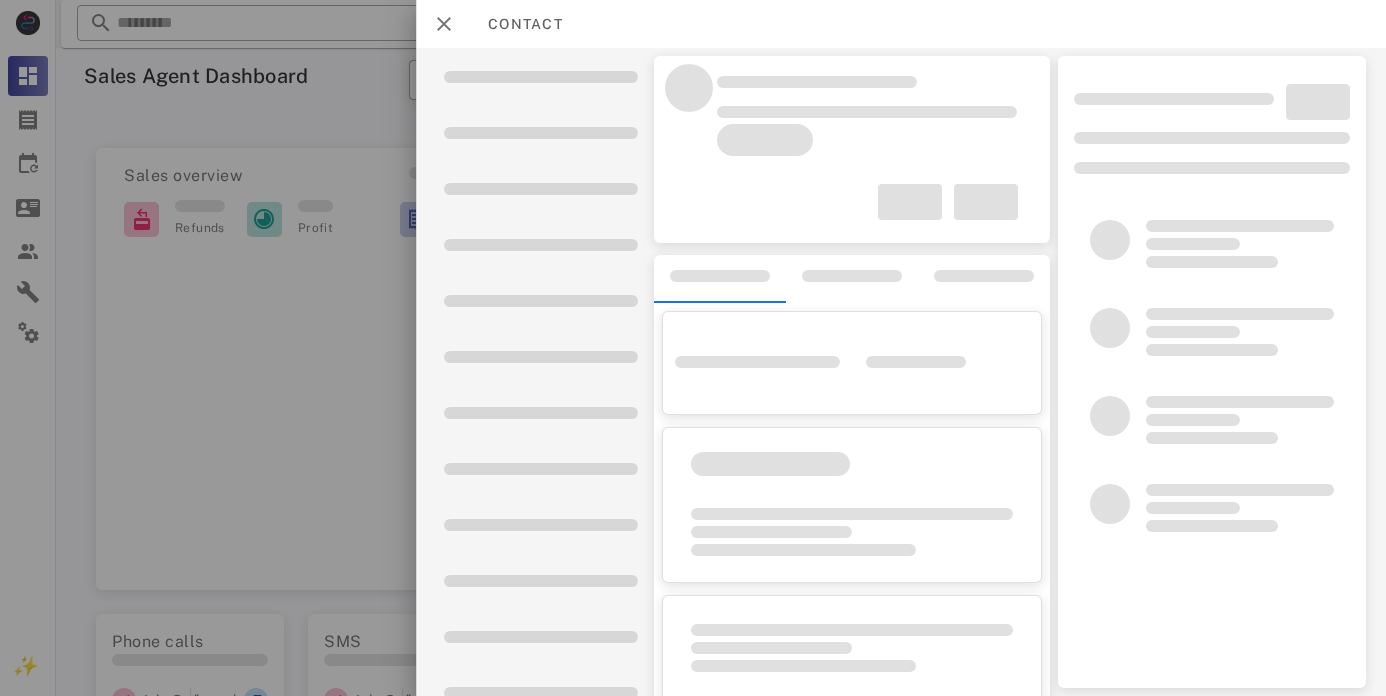scroll, scrollTop: 0, scrollLeft: 0, axis: both 